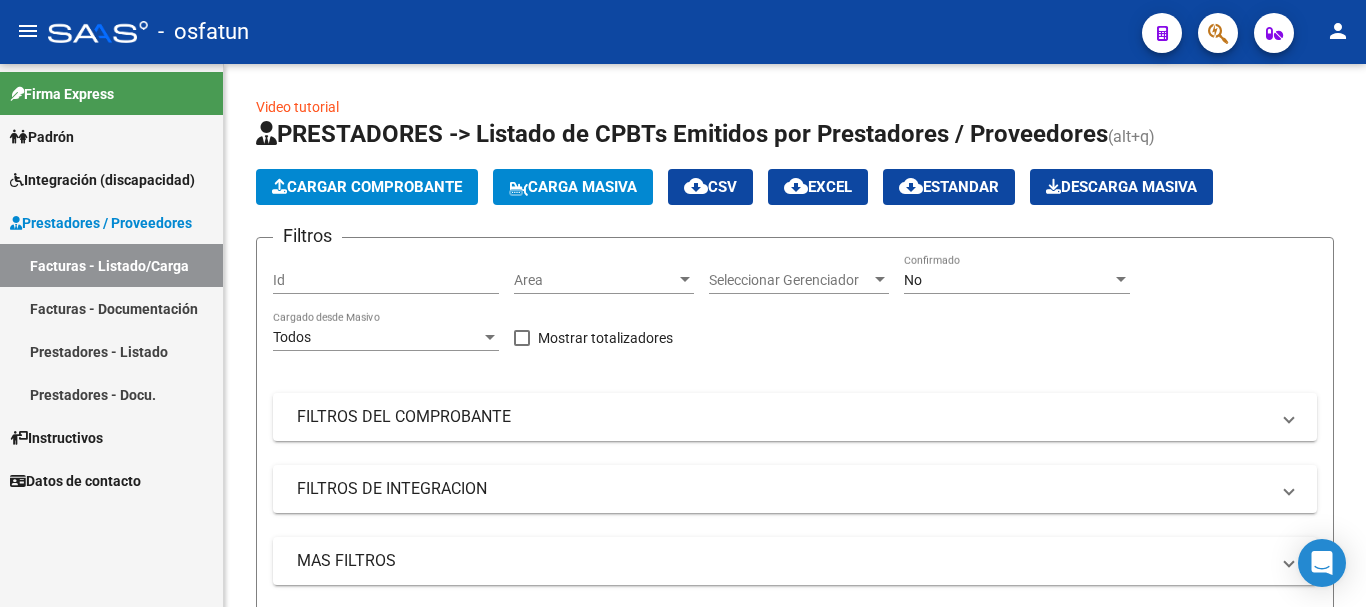 scroll, scrollTop: 0, scrollLeft: 0, axis: both 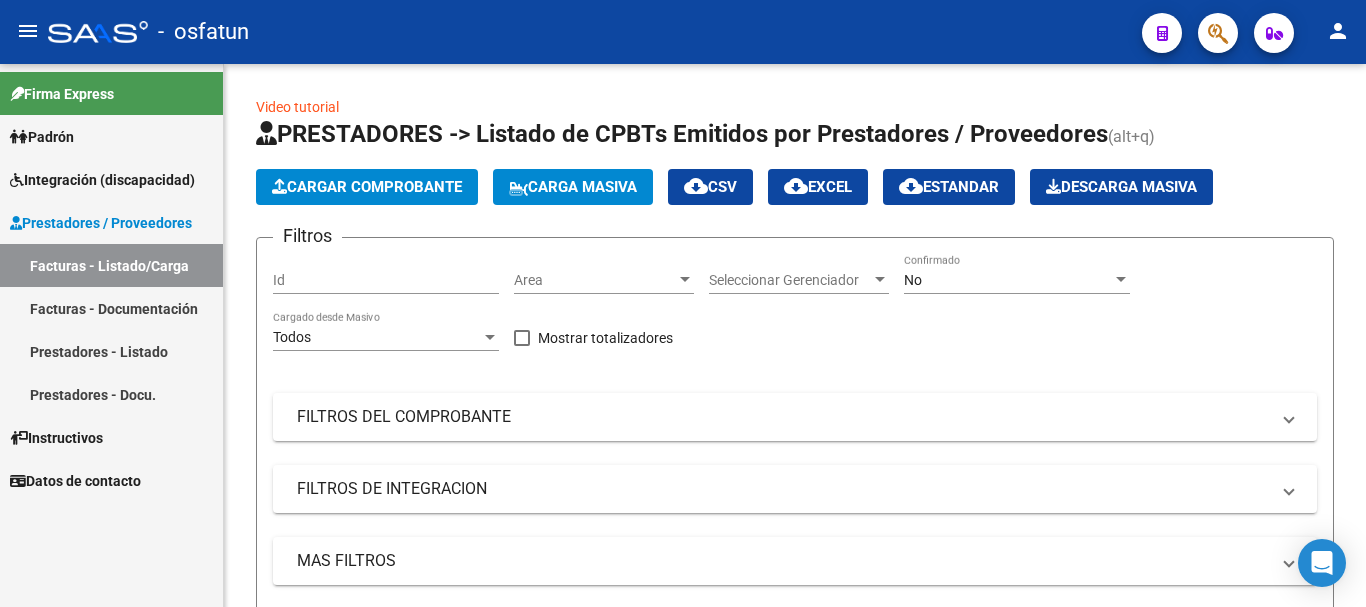 click on "Integración (discapacidad)" at bounding box center [102, 180] 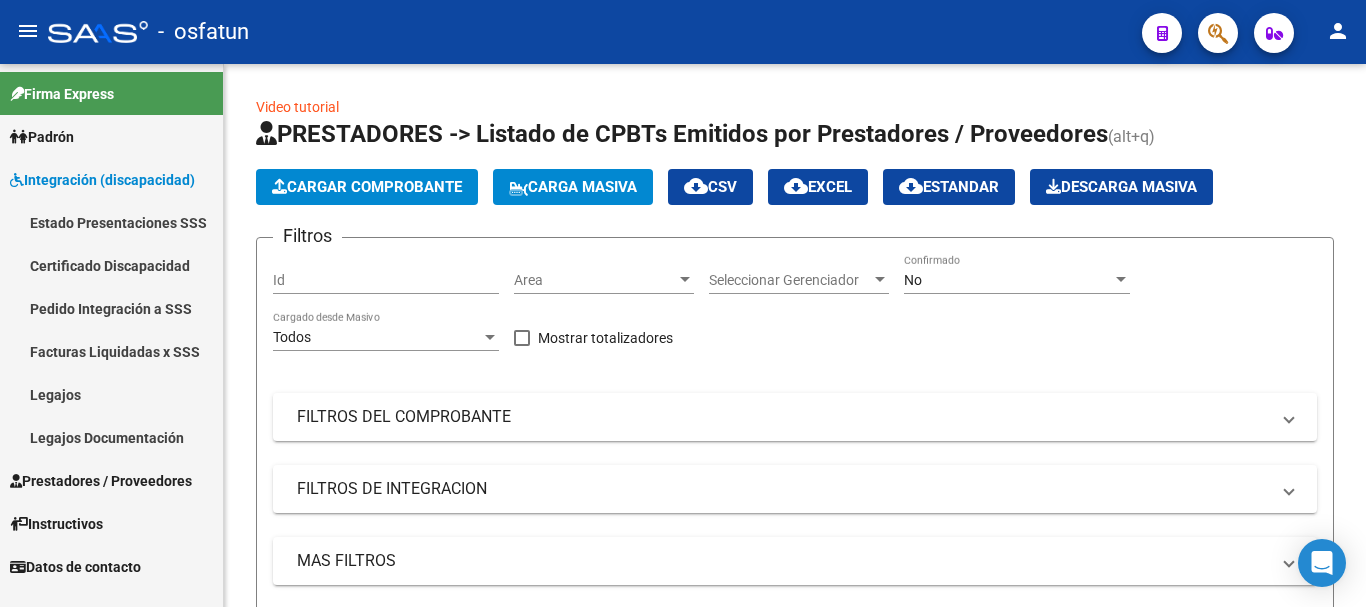 click on "Legajos" at bounding box center (111, 394) 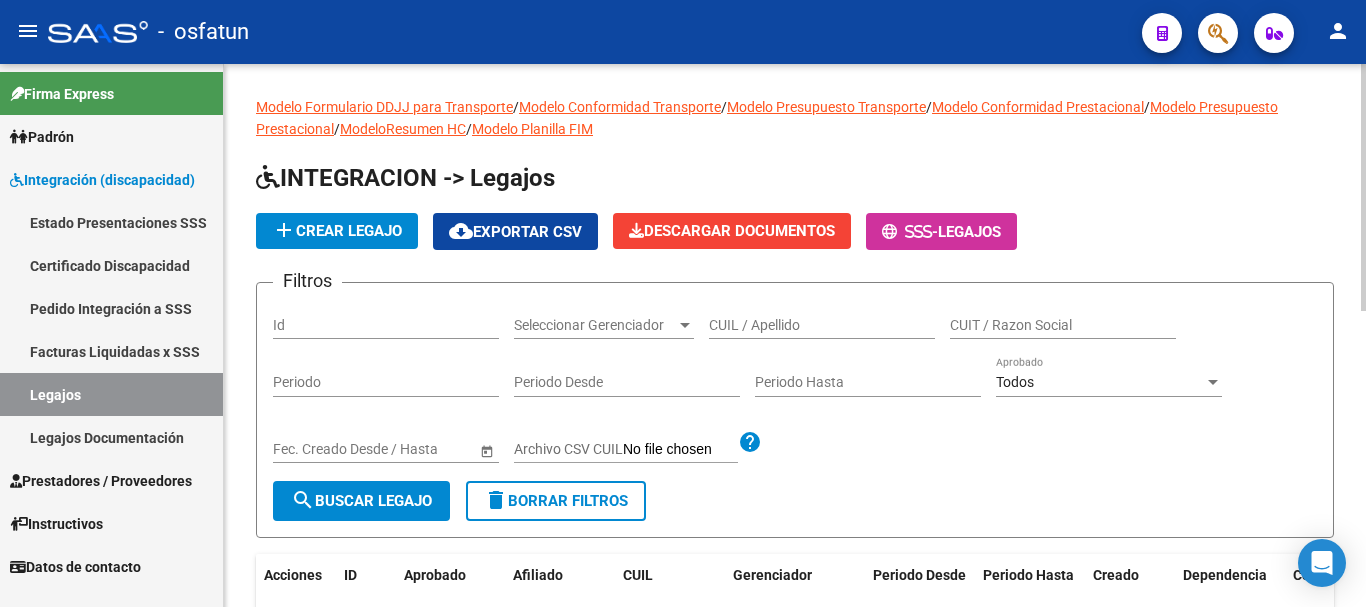 click on "CUIL / Apellido" at bounding box center (822, 325) 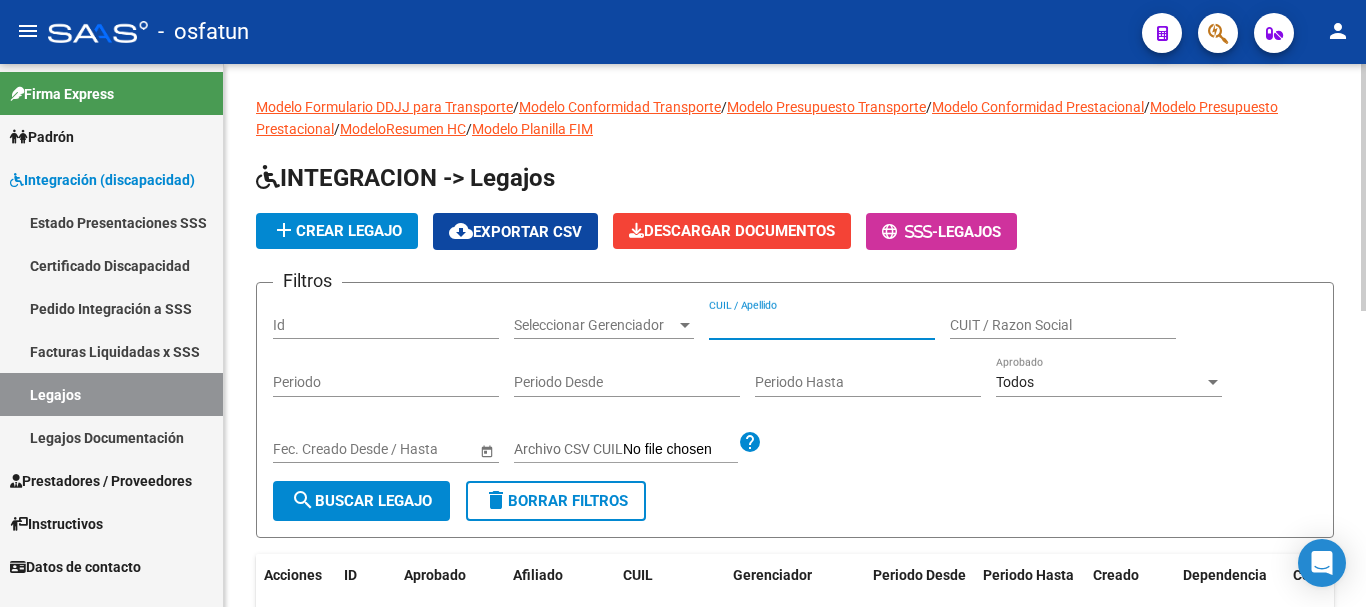paste on "[FIRST] [LAST] [LAST]" 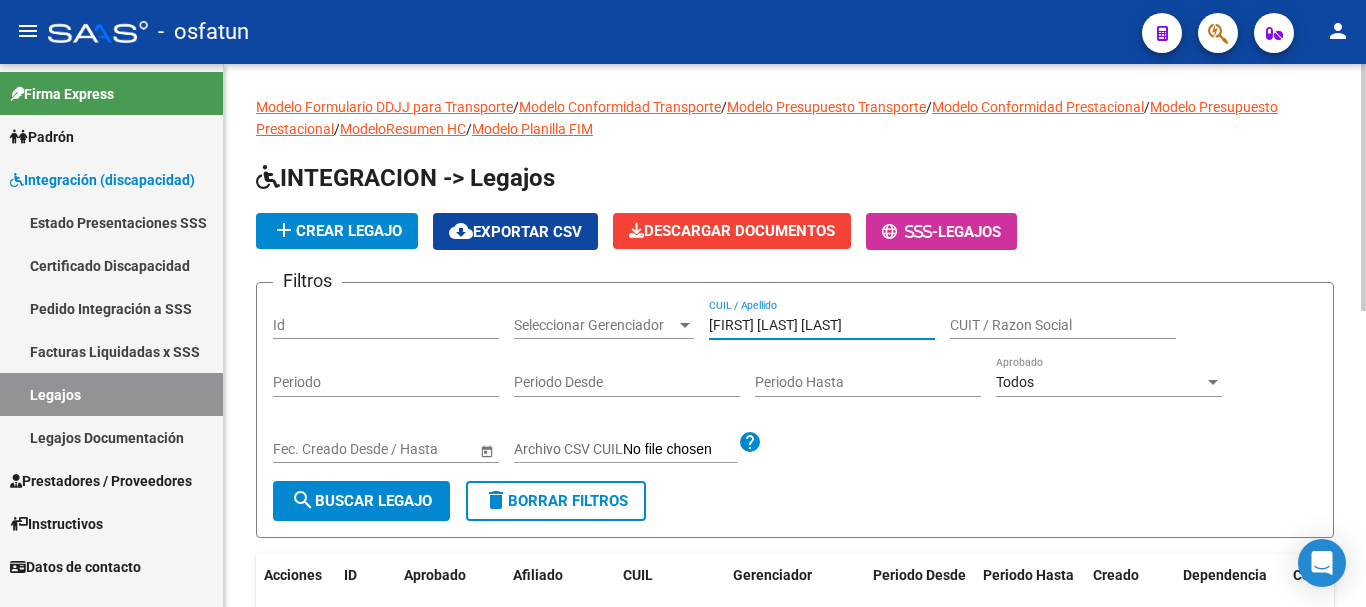 type on "[FIRST] [LAST] [LAST]" 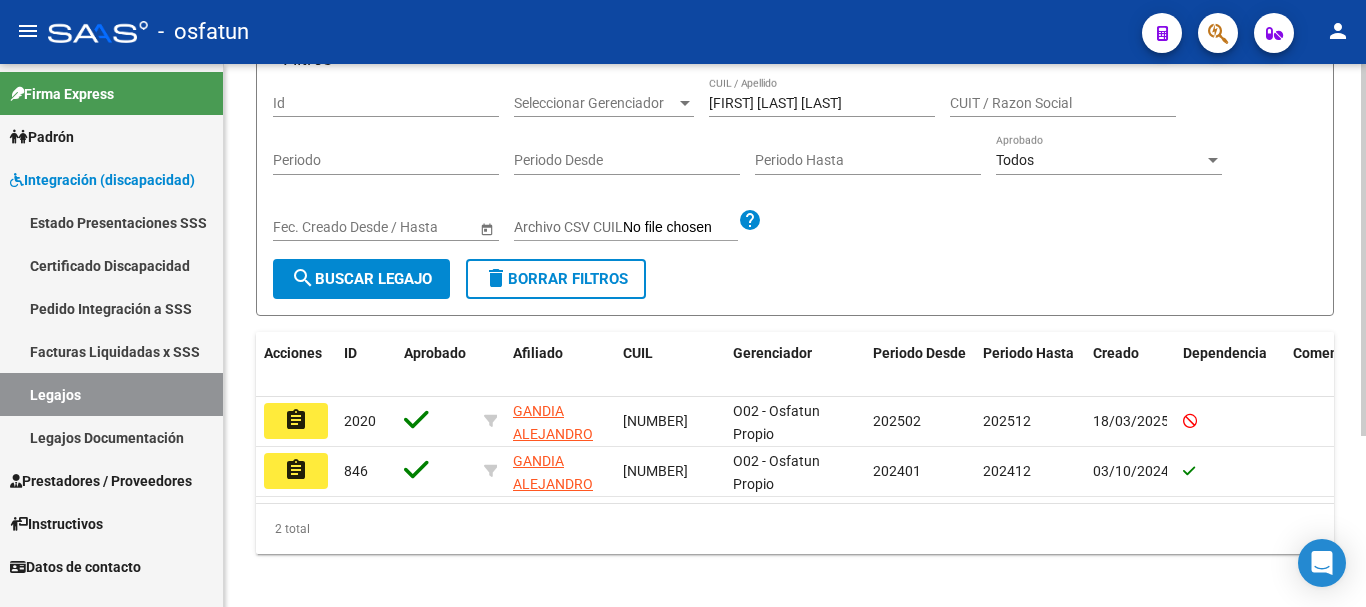 click 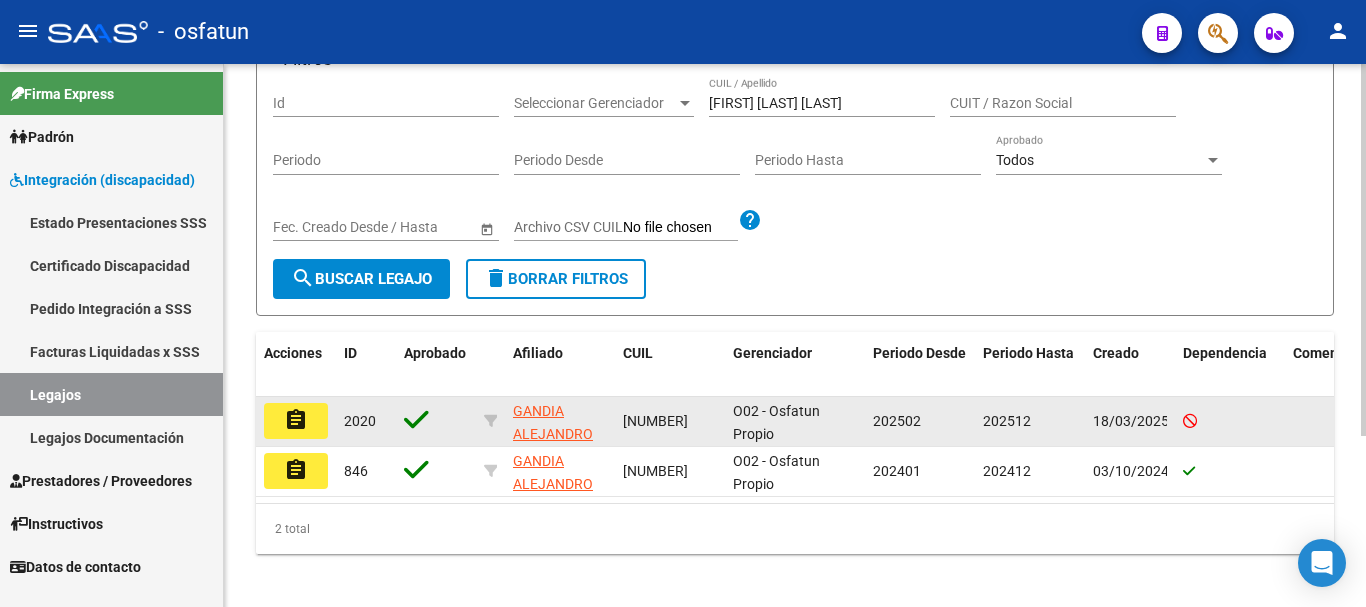 scroll, scrollTop: 228, scrollLeft: 0, axis: vertical 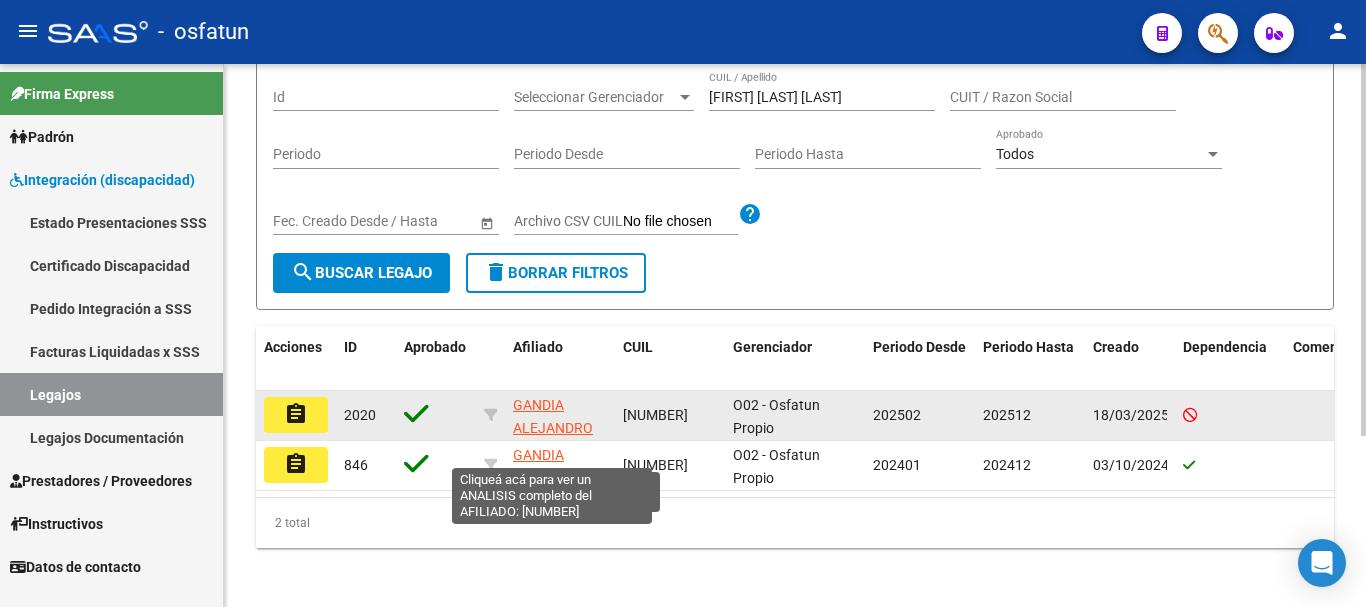 click on "GANDIA ALEJANDRO RAFAEL" 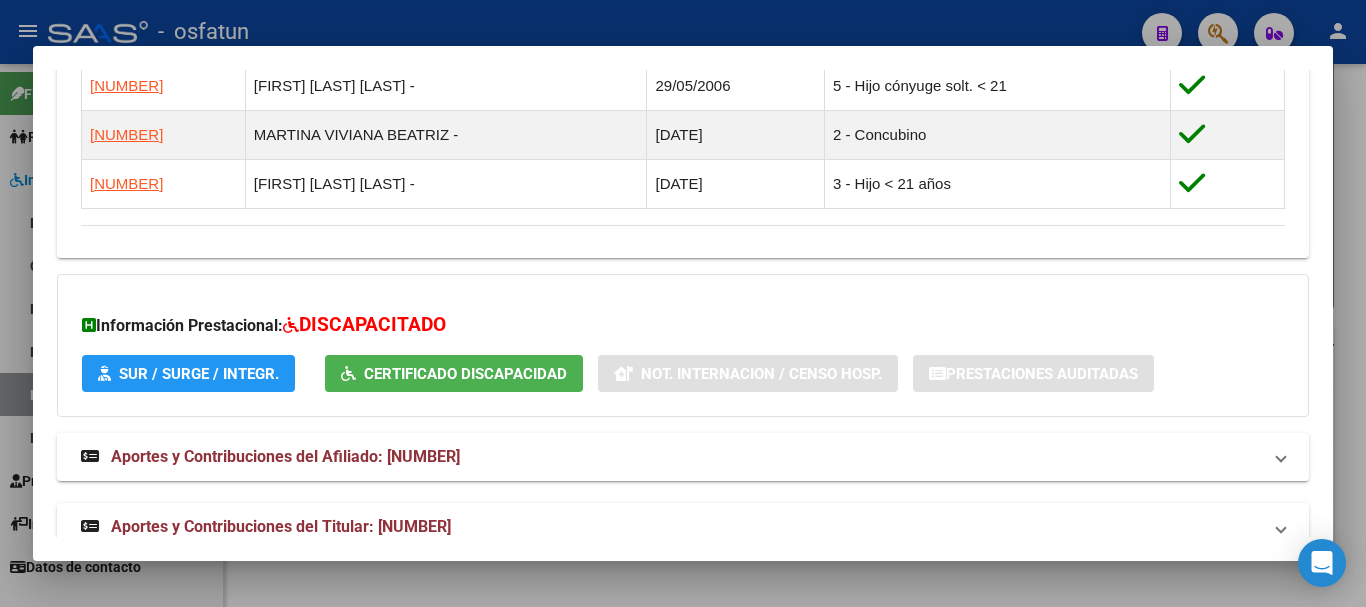 scroll, scrollTop: 1282, scrollLeft: 0, axis: vertical 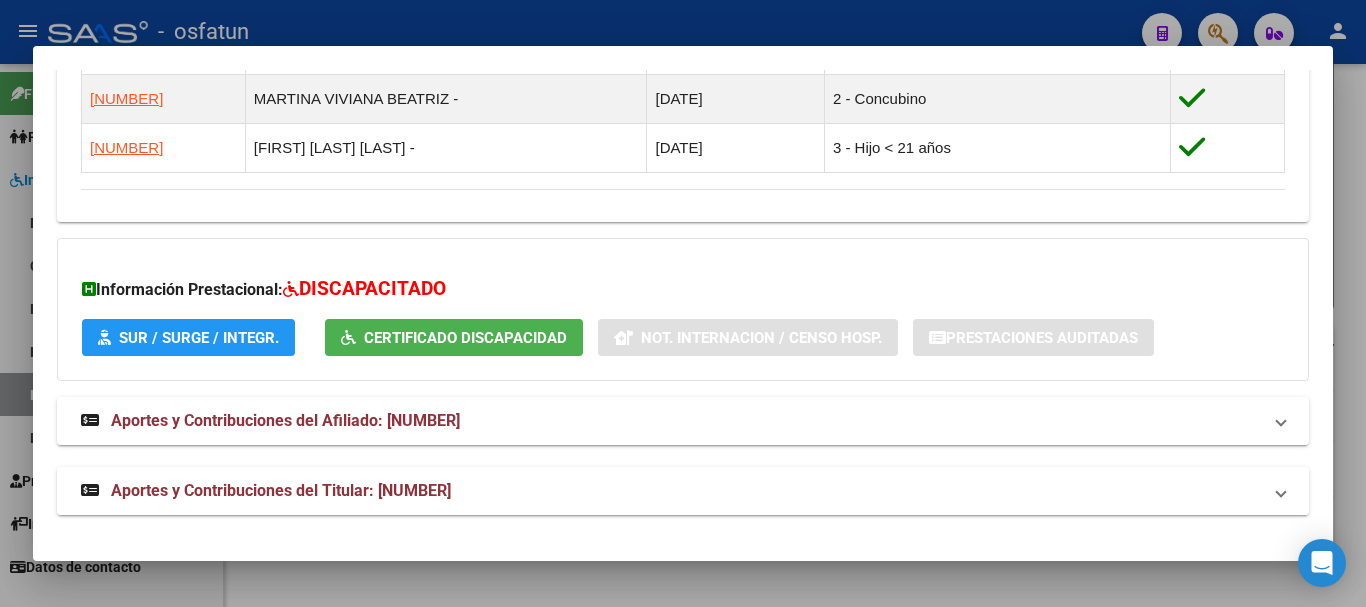 click on "Aportes y Contribuciones del Titular: [NUMBER]" at bounding box center [683, 491] 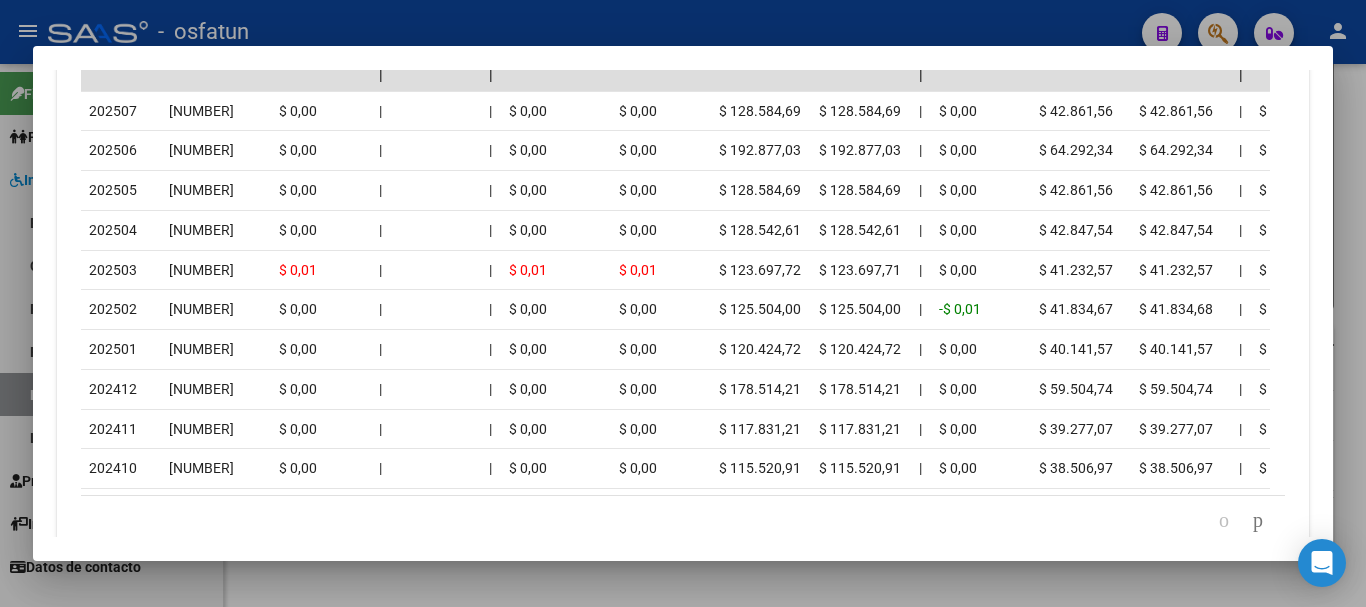 scroll, scrollTop: 2271, scrollLeft: 0, axis: vertical 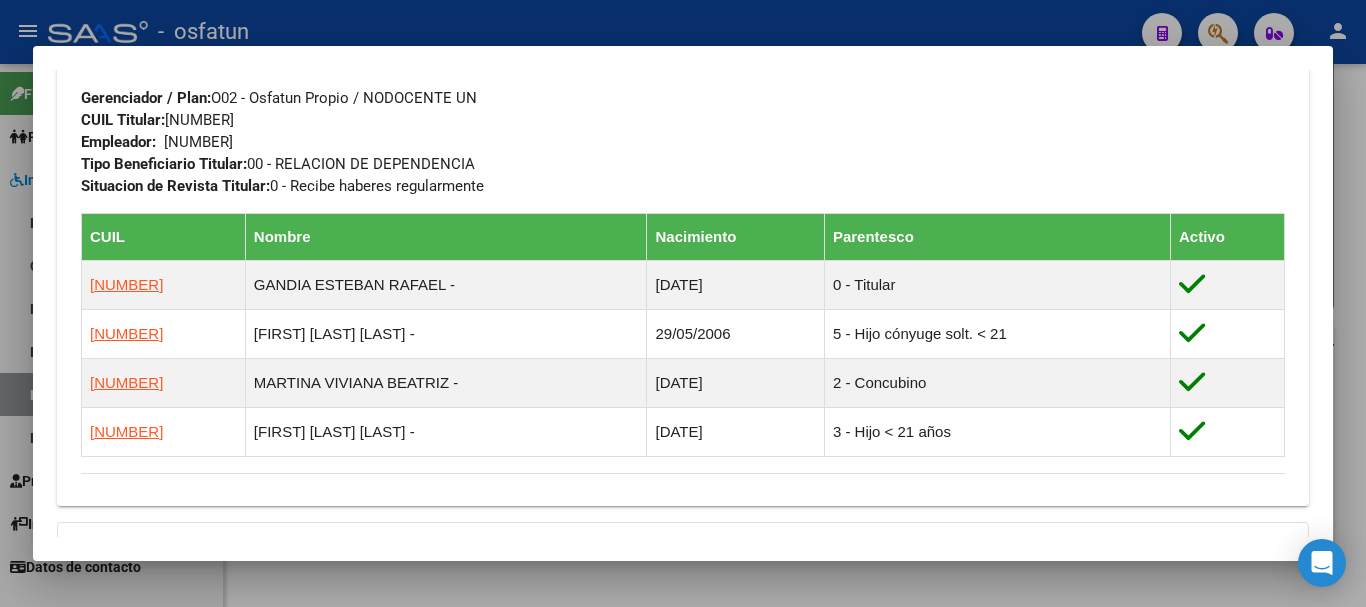 click at bounding box center (683, 303) 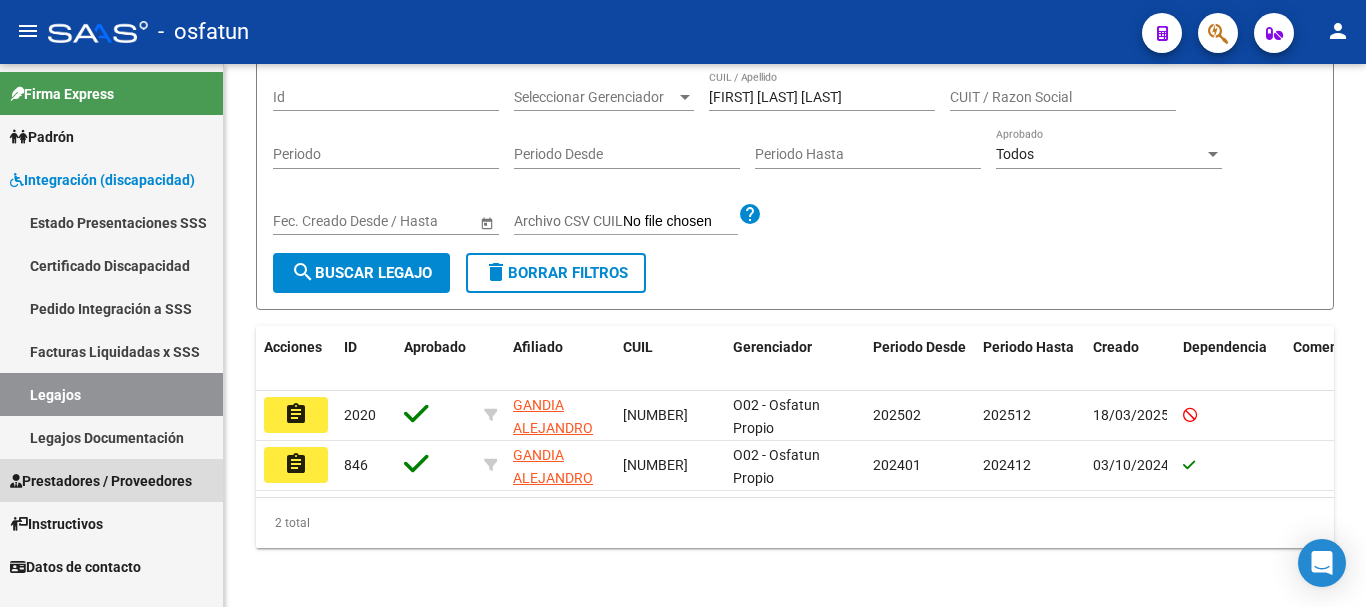 click on "Prestadores / Proveedores" at bounding box center (101, 481) 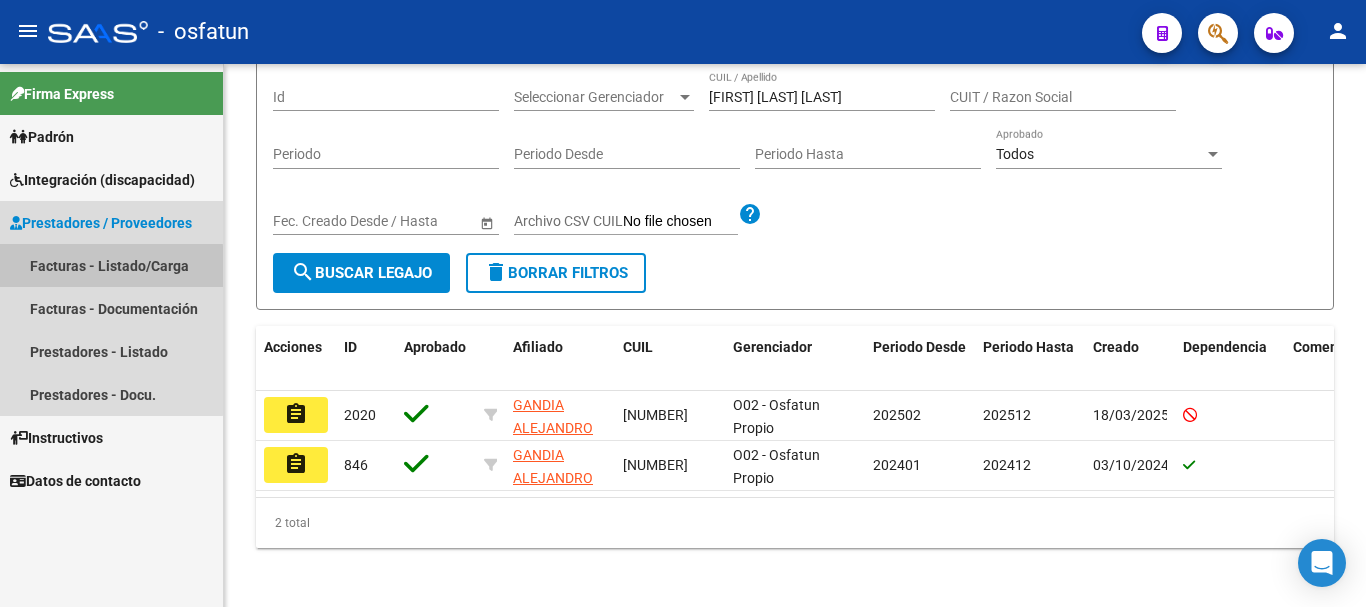 click on "Facturas - Listado/Carga" at bounding box center [111, 265] 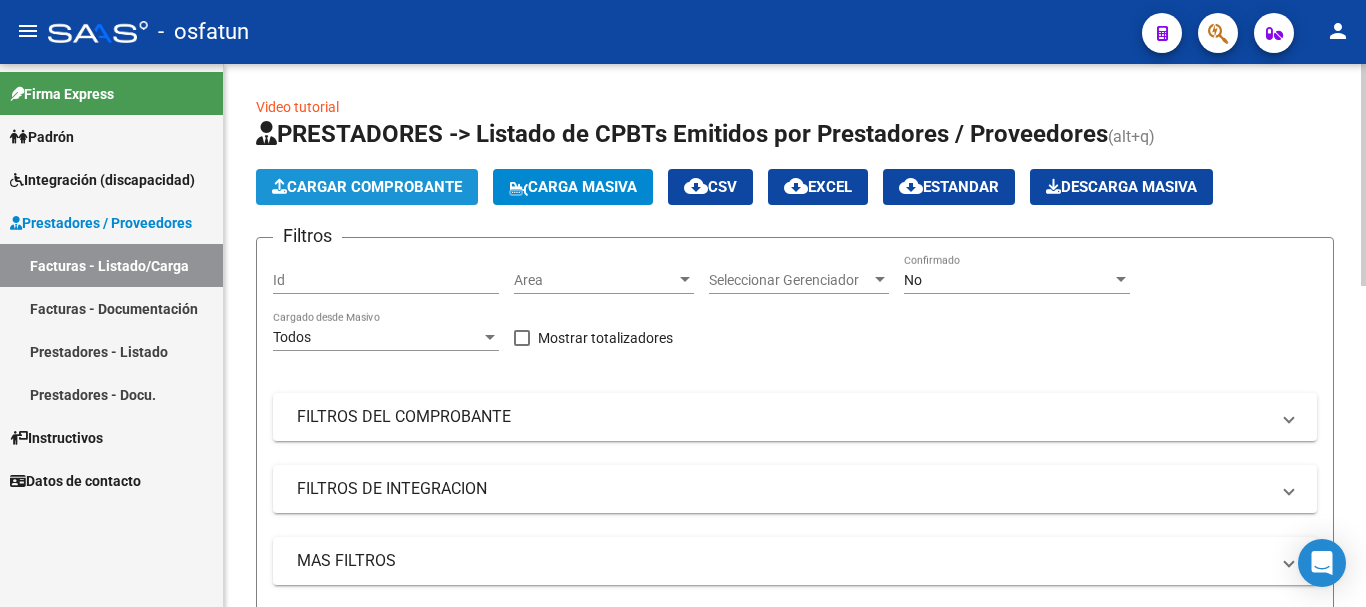 click on "Cargar Comprobante" 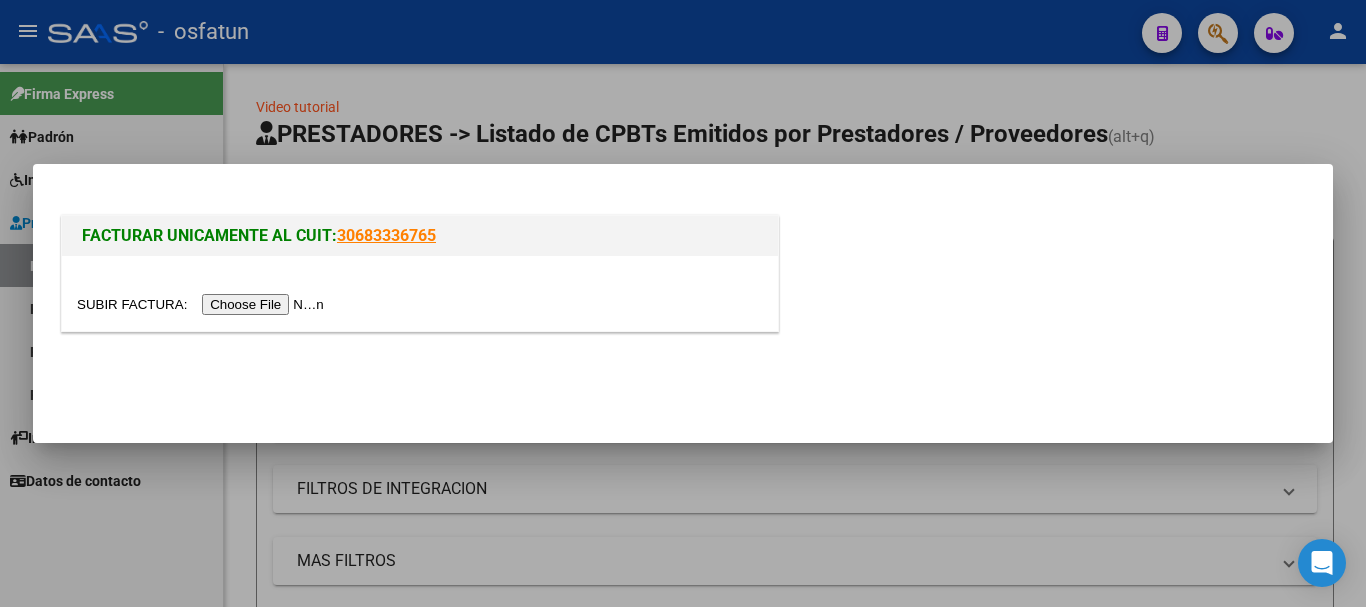 click at bounding box center [203, 304] 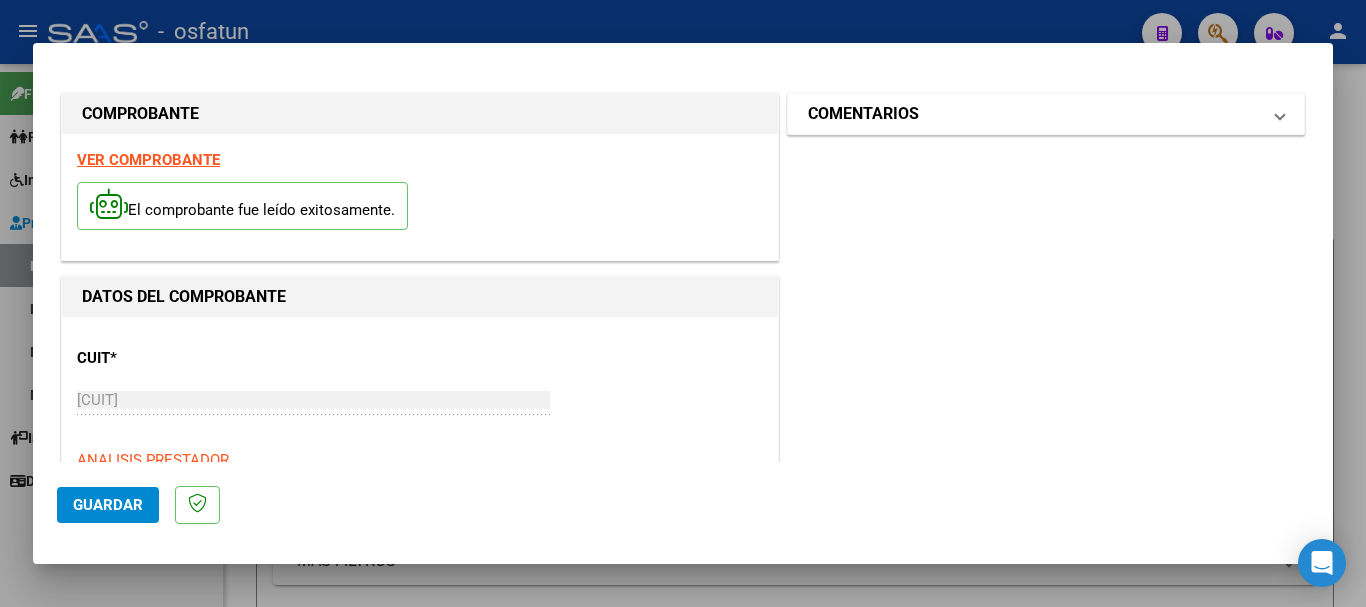 click on "COMENTARIOS" at bounding box center [863, 114] 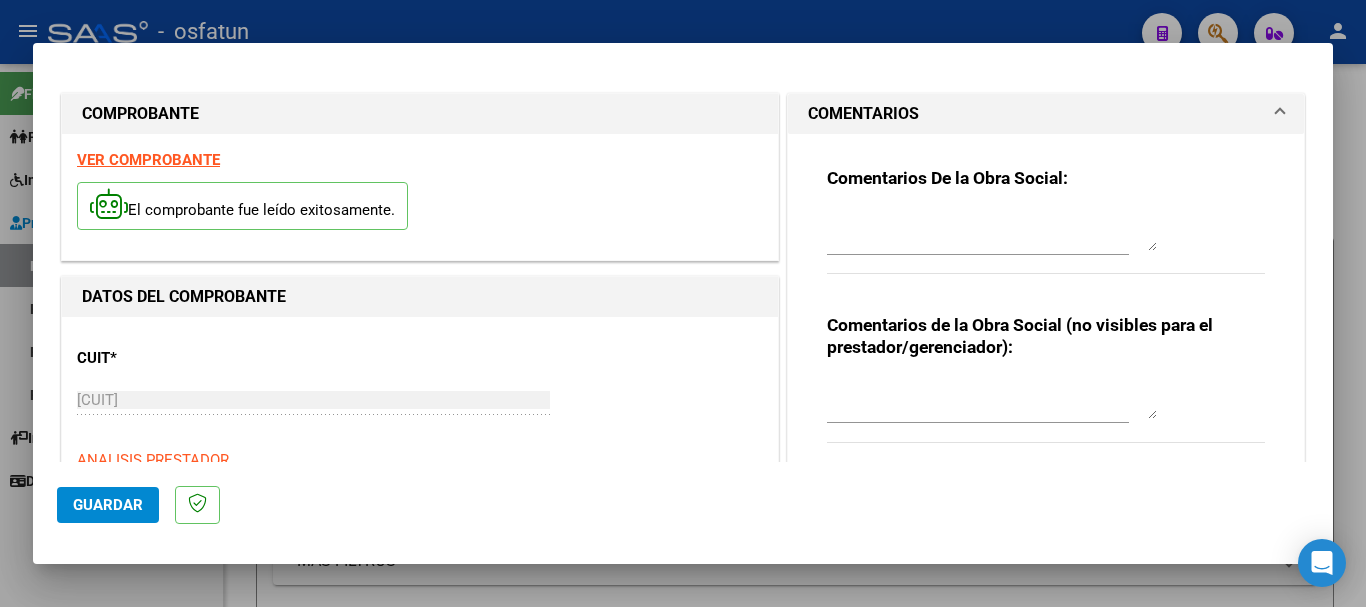 click at bounding box center (992, 399) 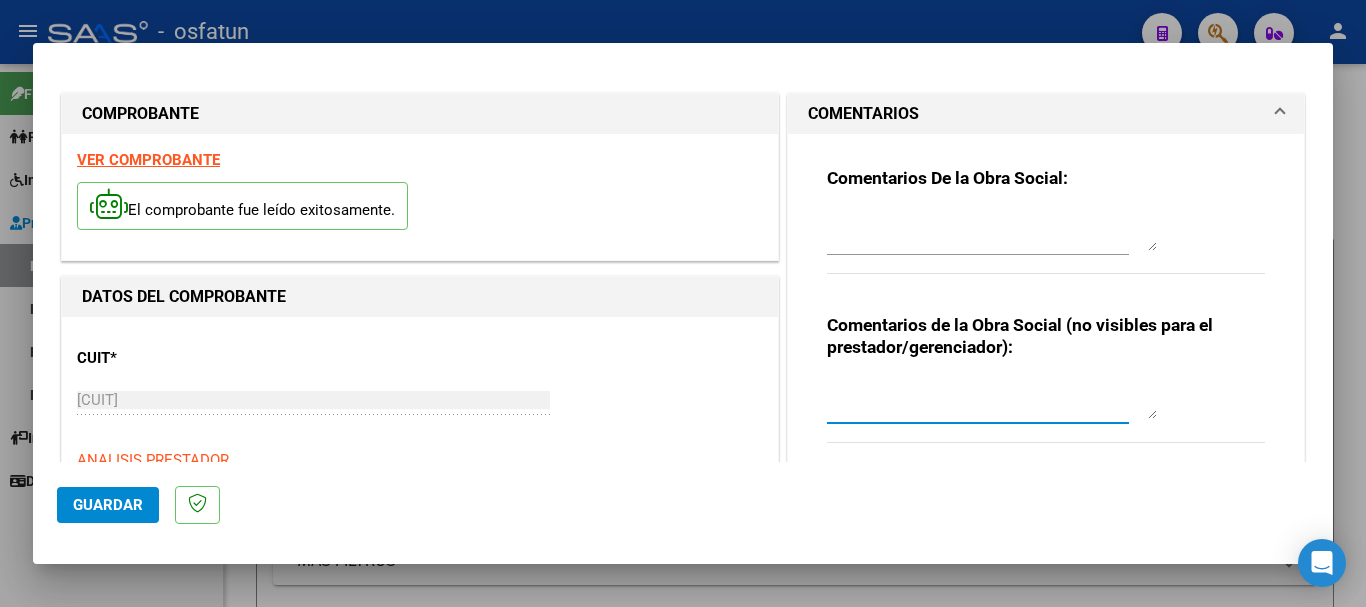 paste on "Cargado Banegas M. Laura / sin verificación de legajo." 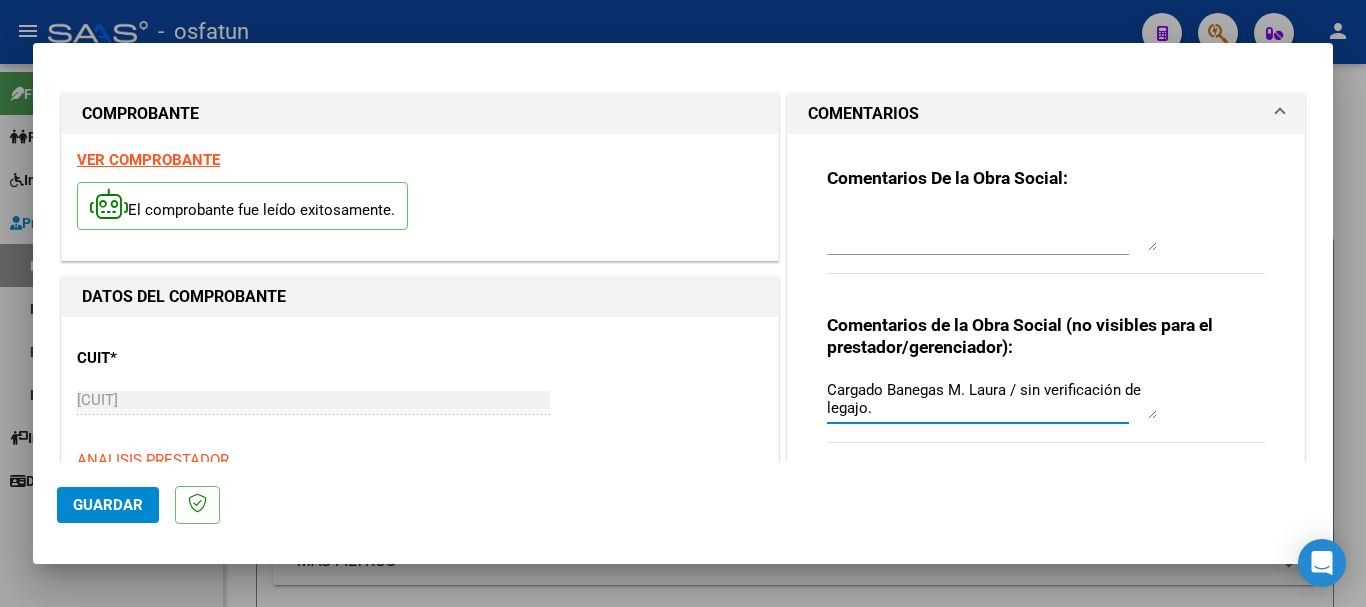 type on "Cargado Banegas M. Laura / sin verificación de legajo." 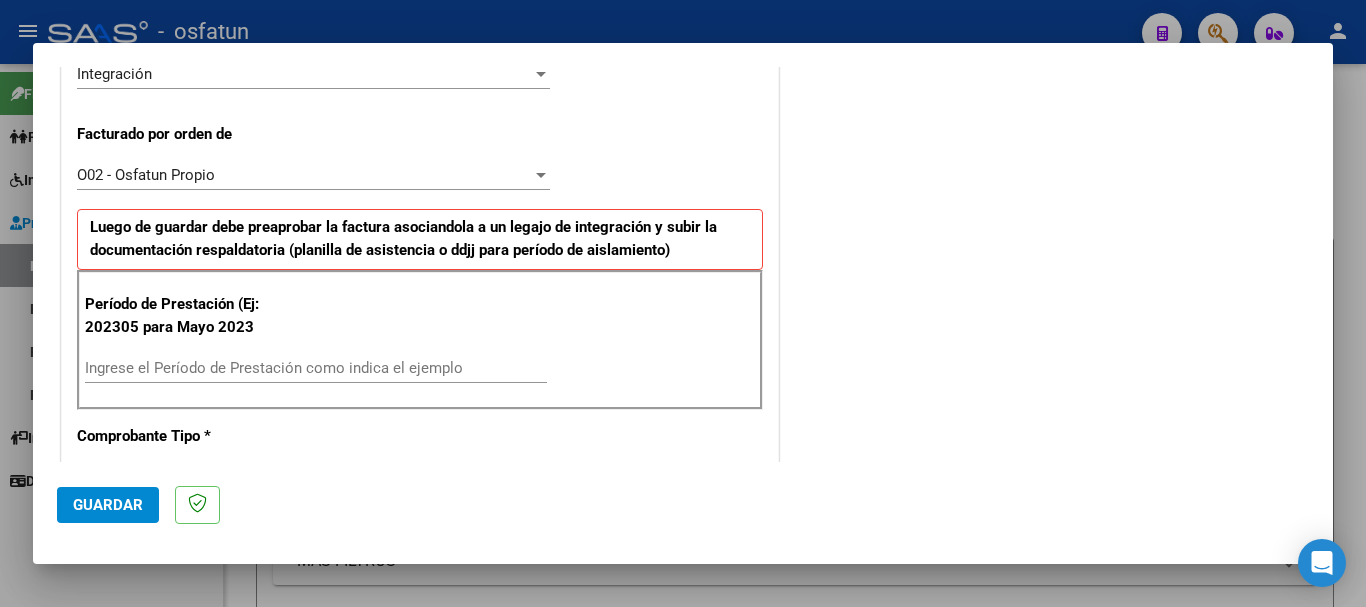 scroll, scrollTop: 584, scrollLeft: 0, axis: vertical 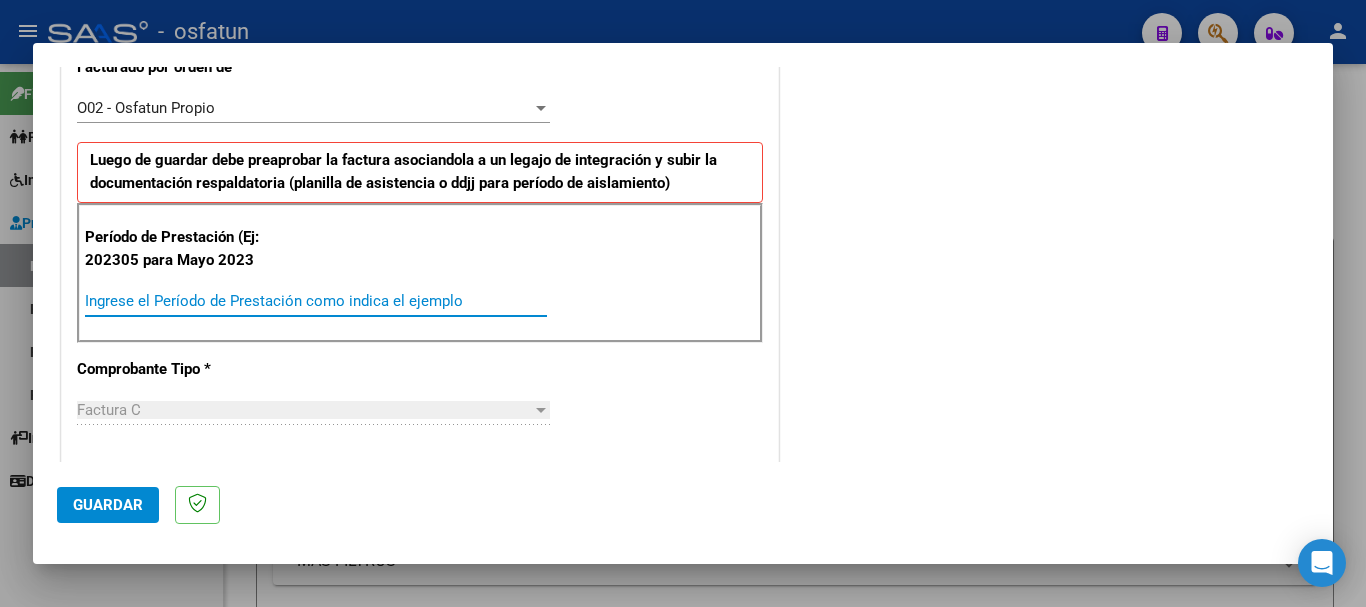 click on "Ingrese el Período de Prestación como indica el ejemplo" at bounding box center (316, 301) 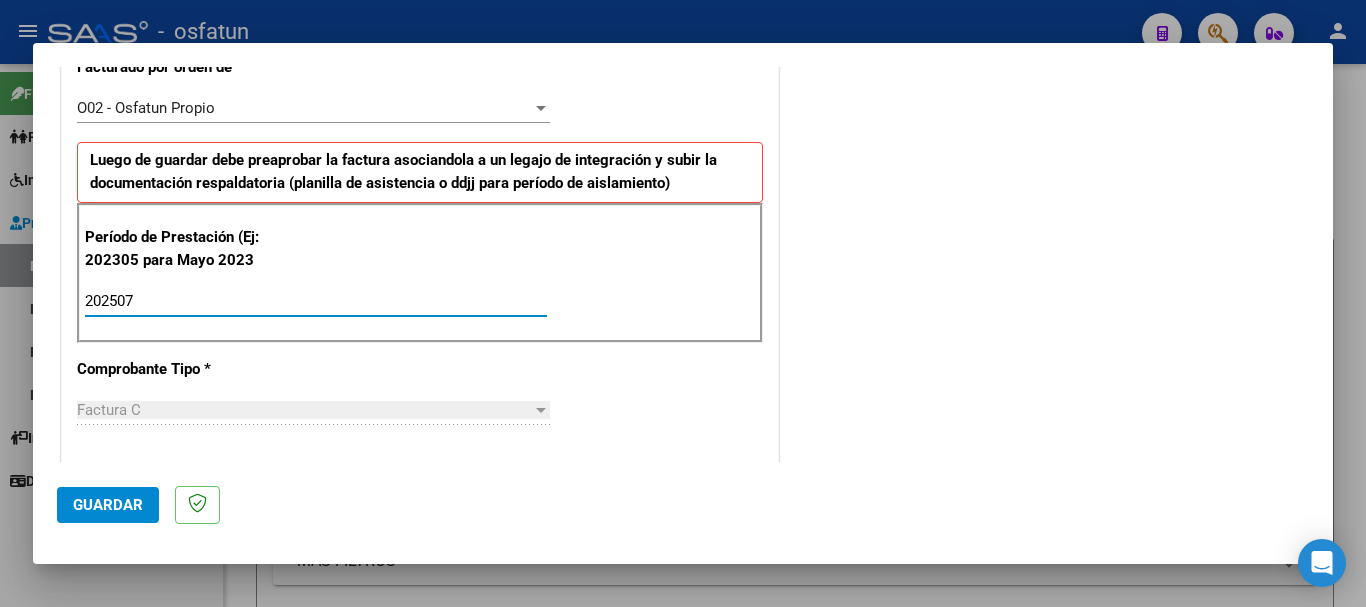 type on "202507" 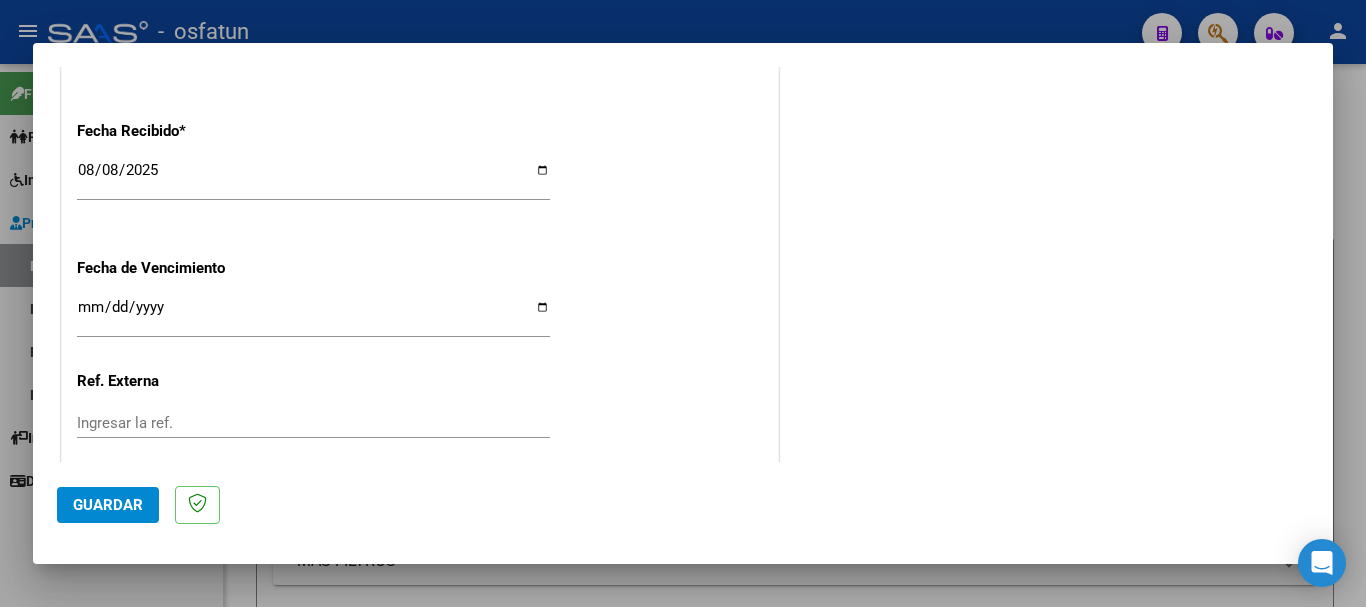 scroll, scrollTop: 1580, scrollLeft: 0, axis: vertical 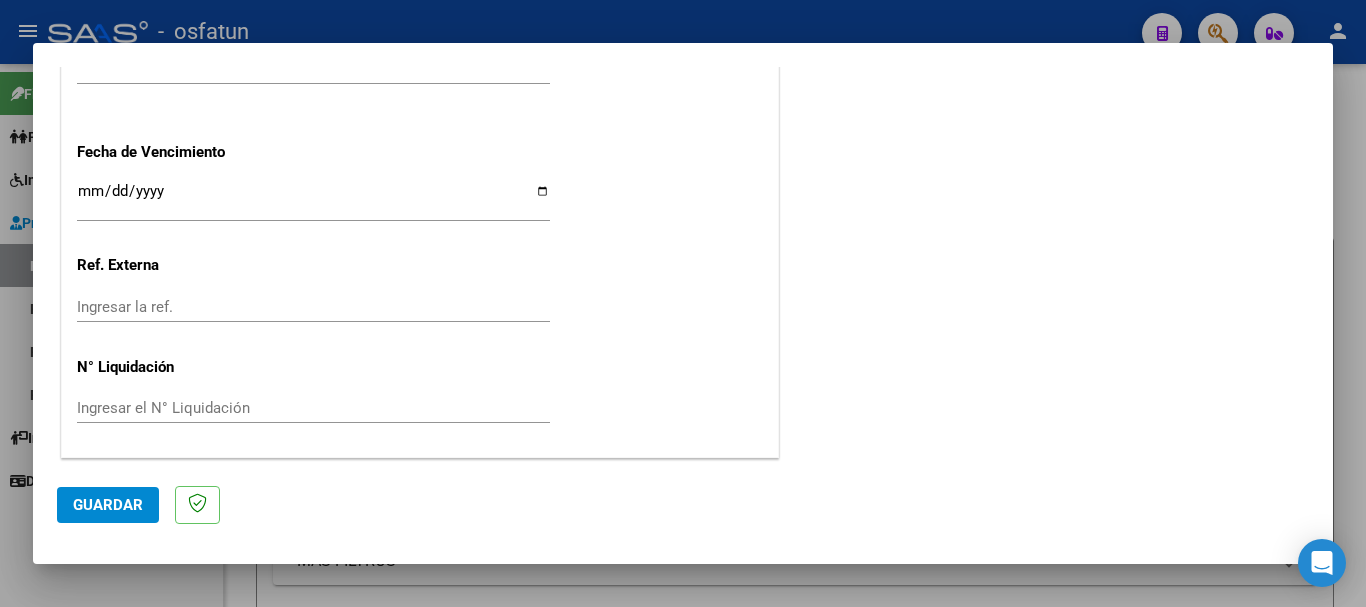 click on "Guardar" 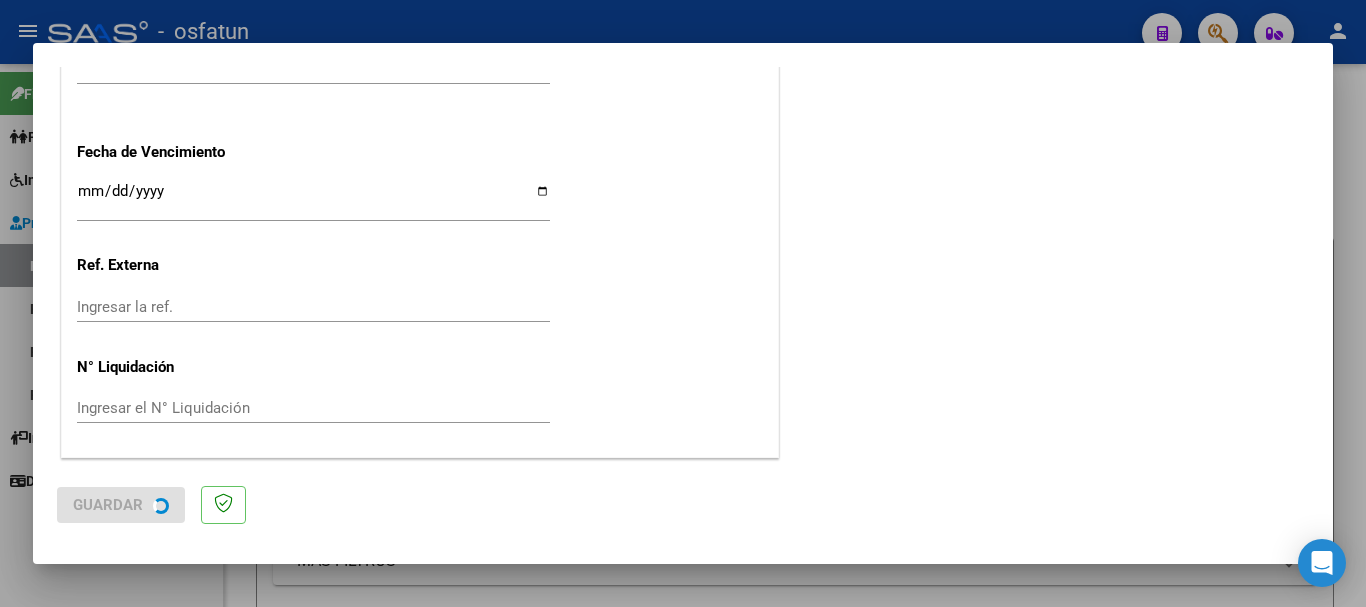 scroll, scrollTop: 0, scrollLeft: 0, axis: both 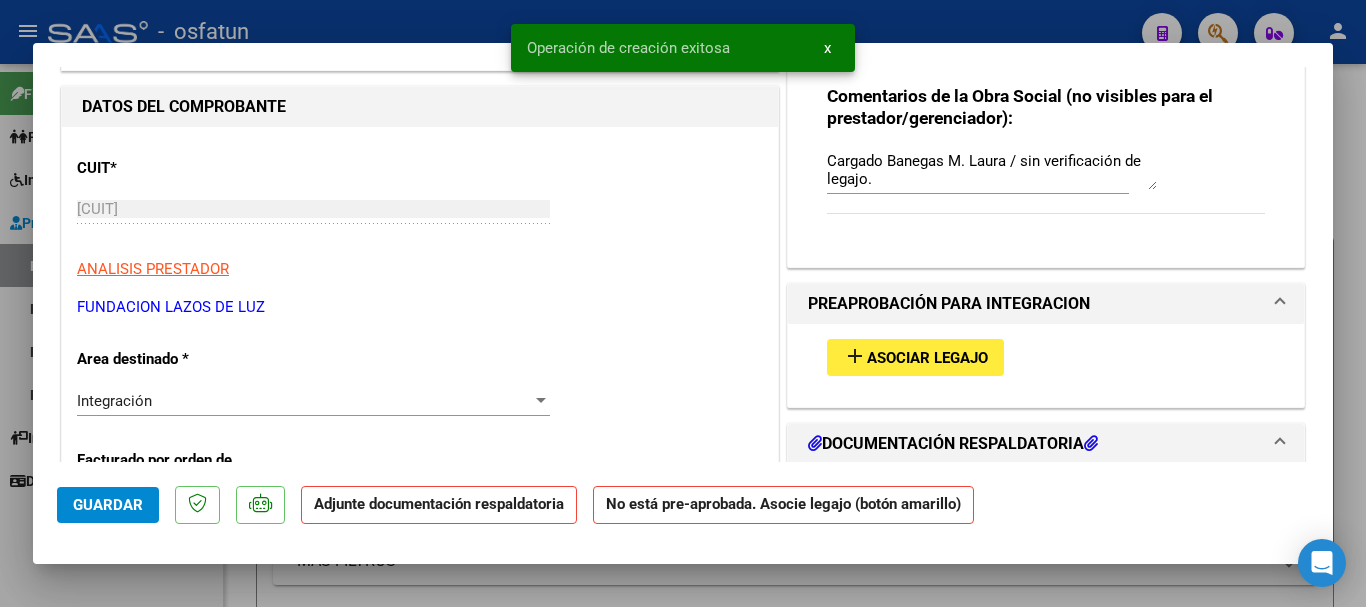 click on "COMPROBANTE VER COMPROBANTE ESTADO: Recibida. En proceso de confirmacion/aceptac por la OS. El comprobante fue leído exitosamente. DATOS DEL COMPROBANTE CUIT * [NUMBER] Ingresar CUIT ANALISIS PRESTADOR FUNDACION LAZOS DE LUZ ARCA Padrón ARCA Padrón Area destinado * Integración Seleccionar Area Facturado por orden de O02 - Osfatun Propio Seleccionar Gerenciador Período de Prestación (Ej: 202305 para Mayo 2023 [NUMBER] Ingrese el Período de Prestación como indica el ejemplo Comprobante Tipo * Factura C Seleccionar Tipo Punto de Venta * 1 Ingresar el Nro. Número * 1183 Ingresar el Nro. Monto * $ [AMOUNT] Ingresar el monto Fecha del Cpbt. * [DATE] Ingresar la fecha CAE / CAEA (no ingrese CAI) [NUMBER] Ingresar el CAE o CAEA (no ingrese CAI) Fecha Recibido * [DATE] Ingresar la fecha Fecha de Vencimiento Ingresar la fecha Ref. Externa Ingresar la ref. N° Liquidación Ingresar el N° Liquidación COMENTARIOS add ID Usuario" at bounding box center (683, 303) 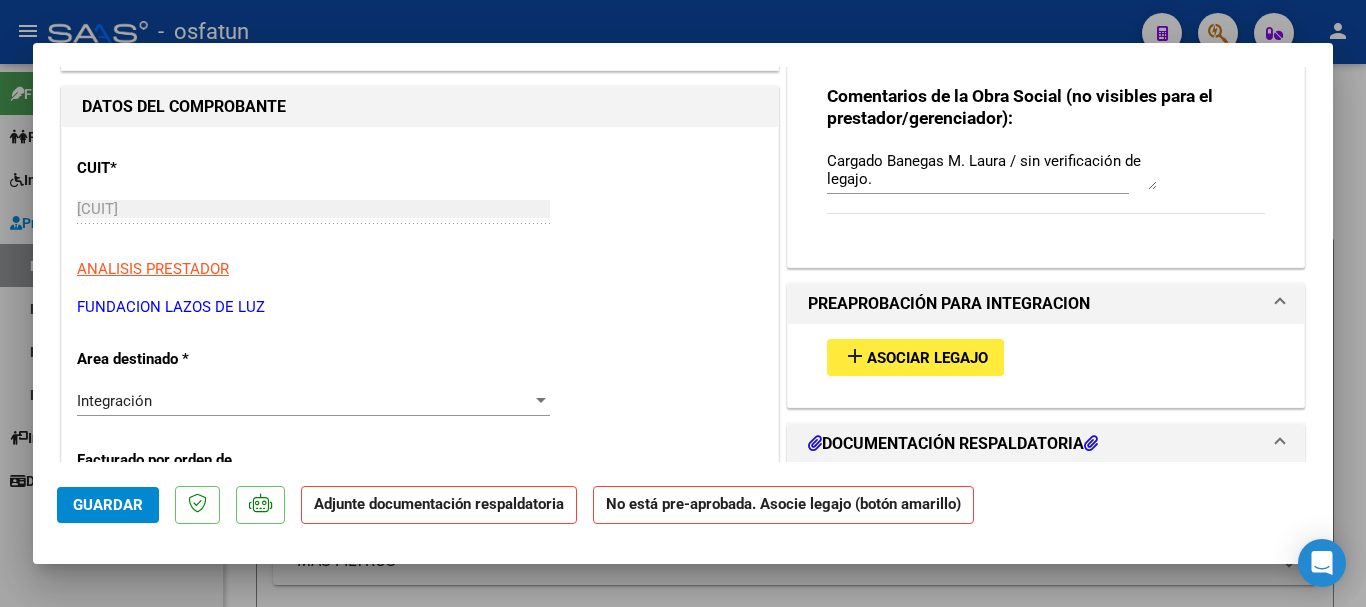 drag, startPoint x: 264, startPoint y: 310, endPoint x: 81, endPoint y: 311, distance: 183.00273 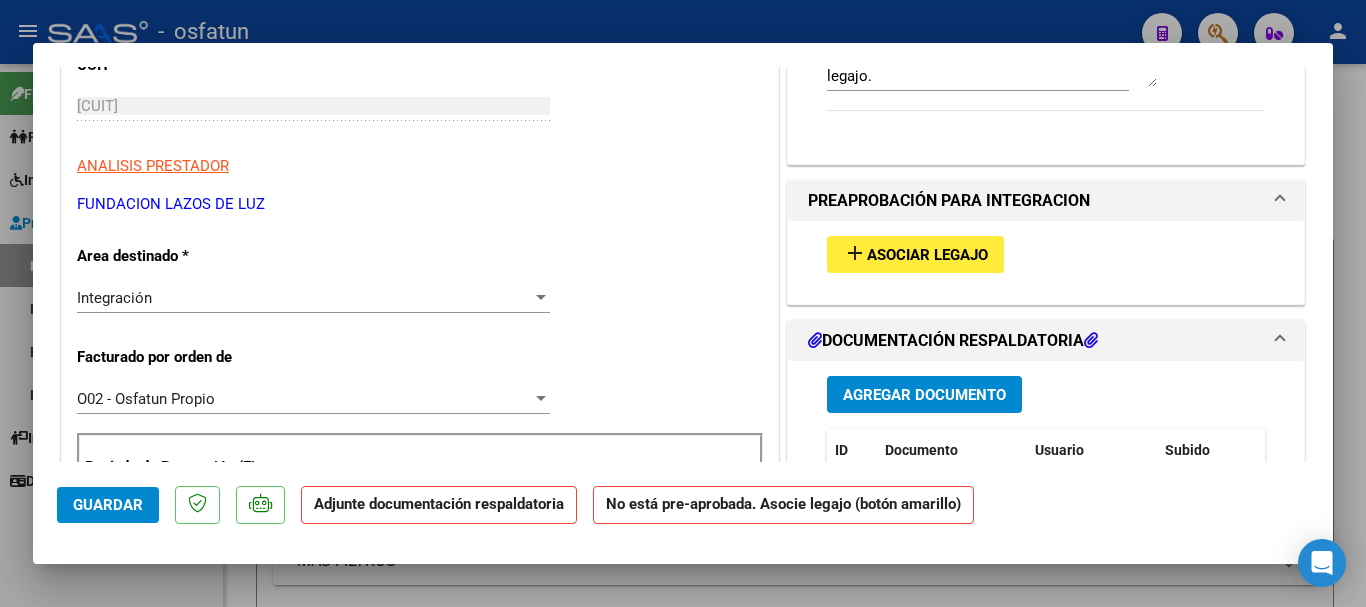 scroll, scrollTop: 392, scrollLeft: 0, axis: vertical 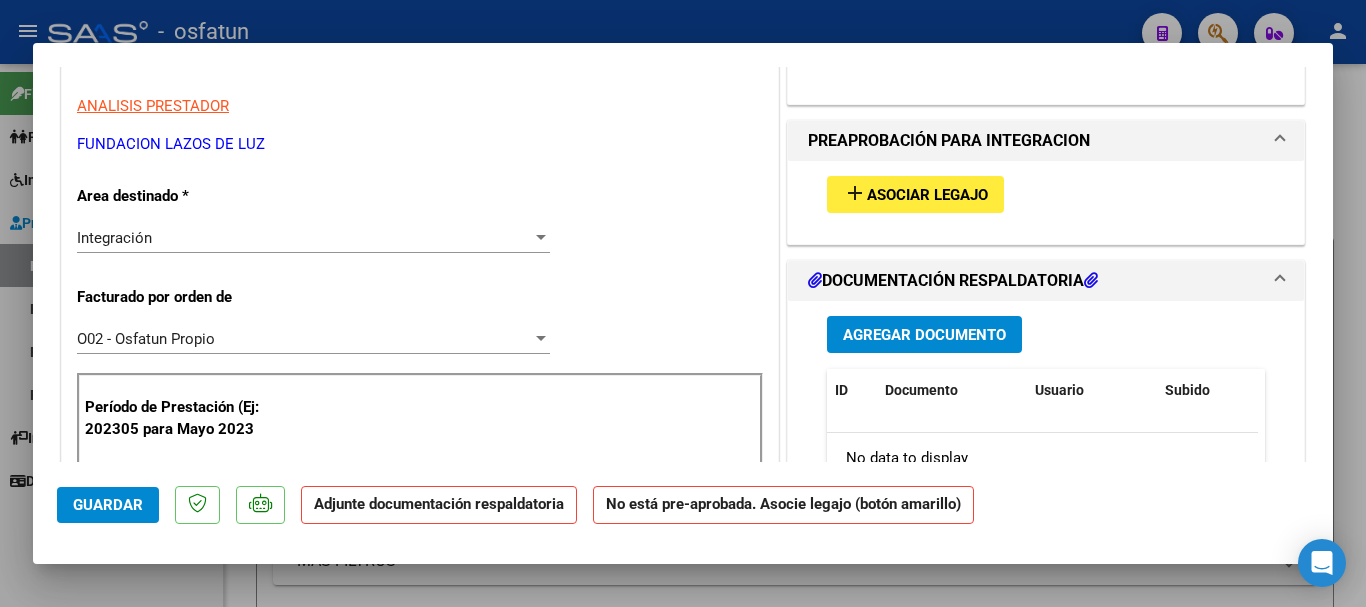 click on "Asociar Legajo" at bounding box center [927, 195] 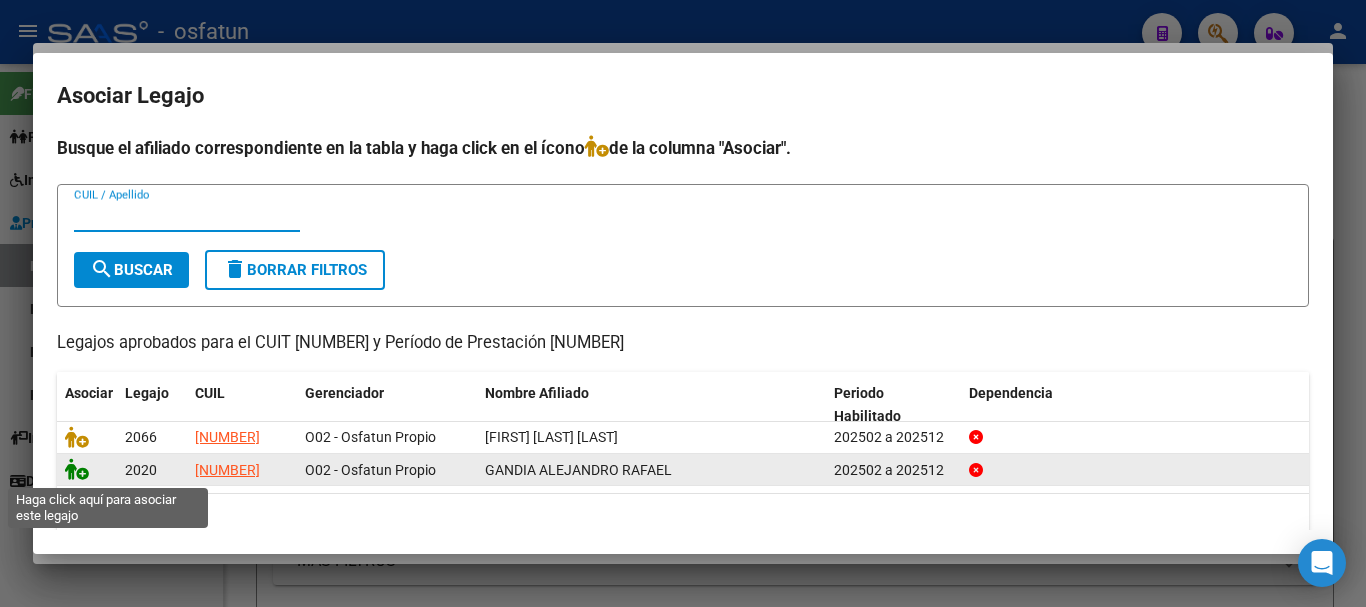 click 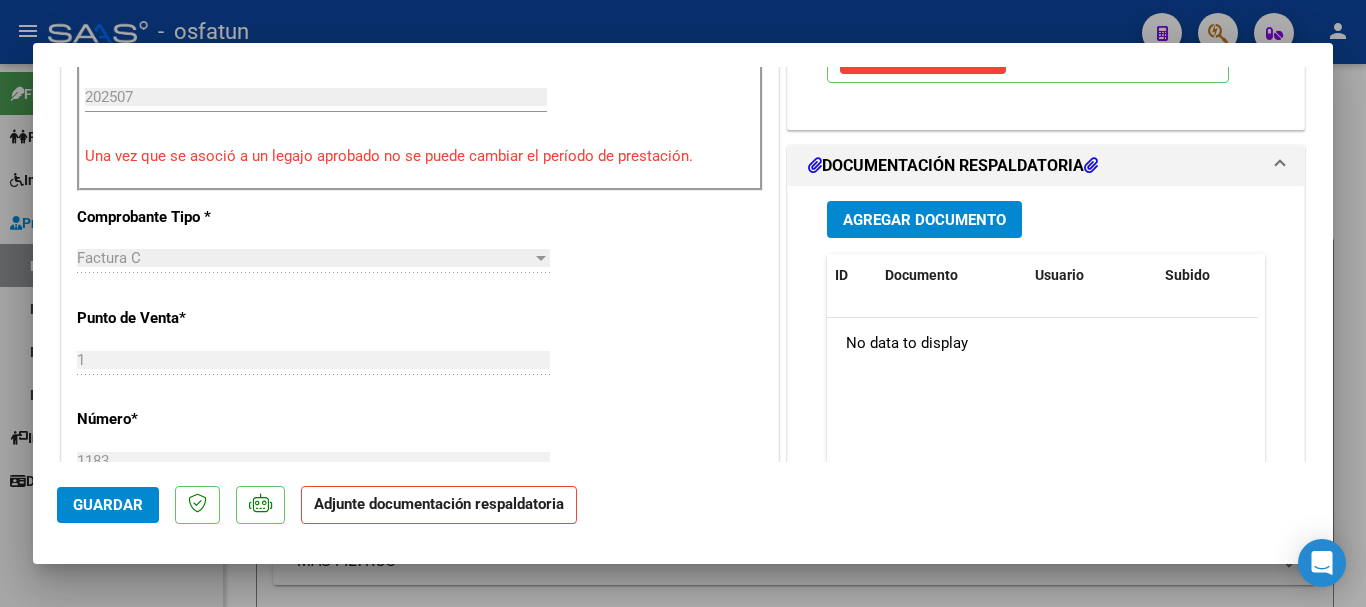 scroll, scrollTop: 794, scrollLeft: 0, axis: vertical 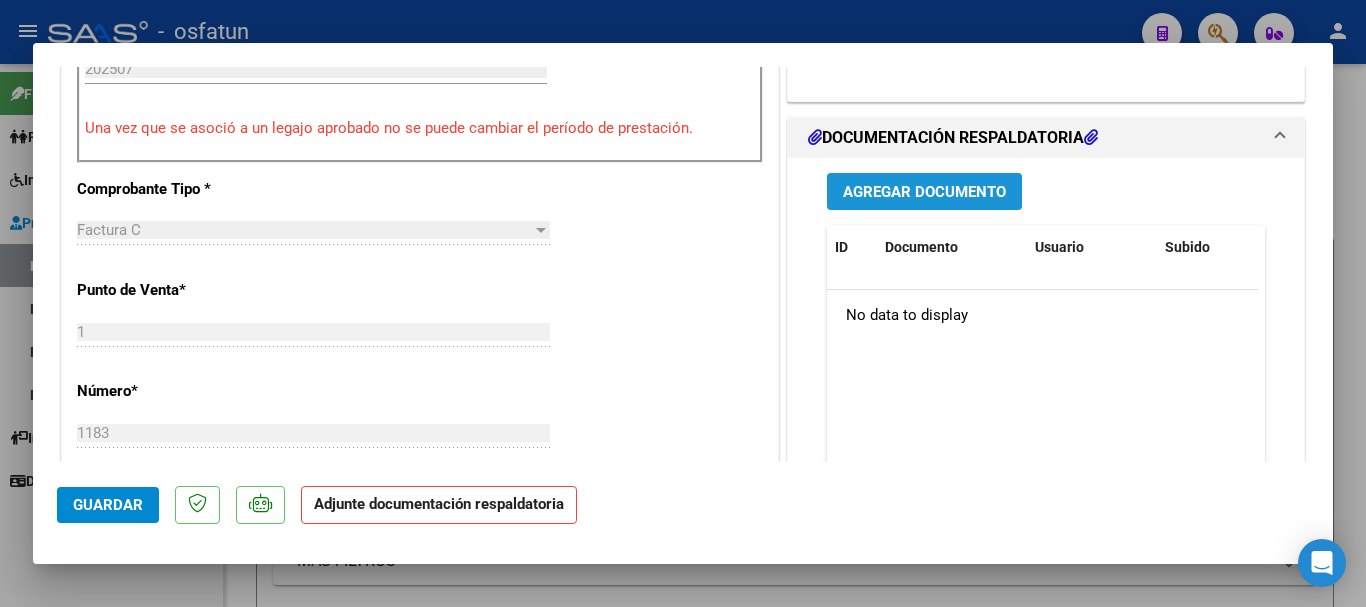click on "Agregar Documento" at bounding box center (924, 191) 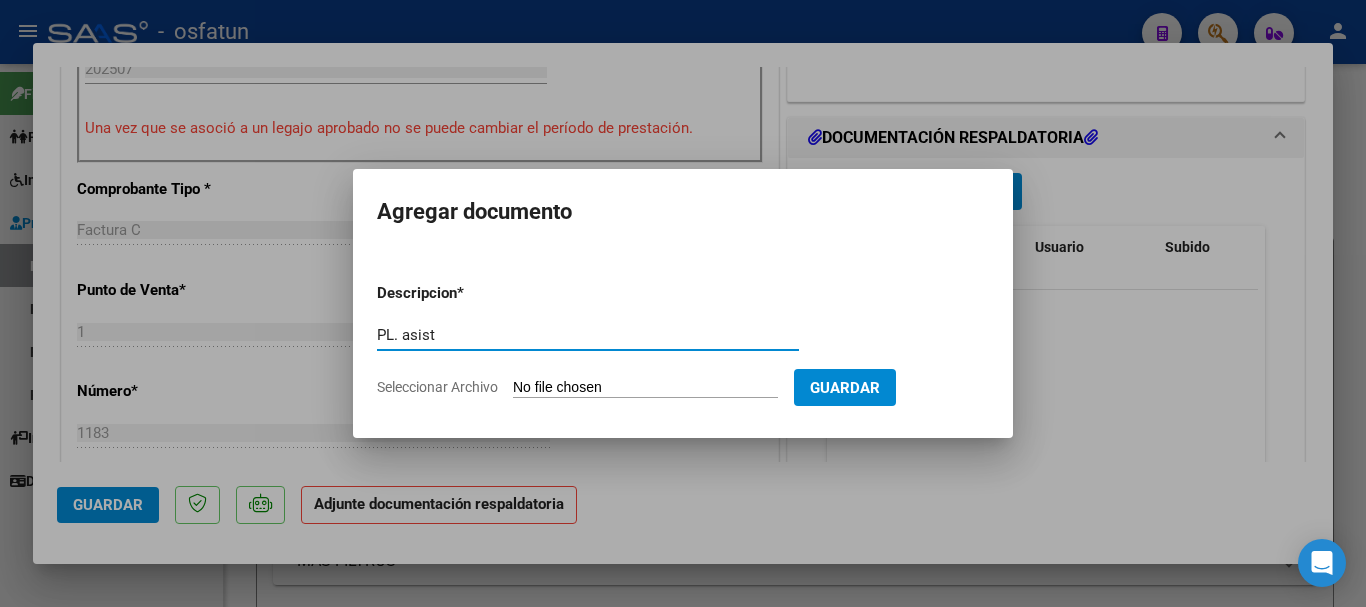 type on "PL. asist" 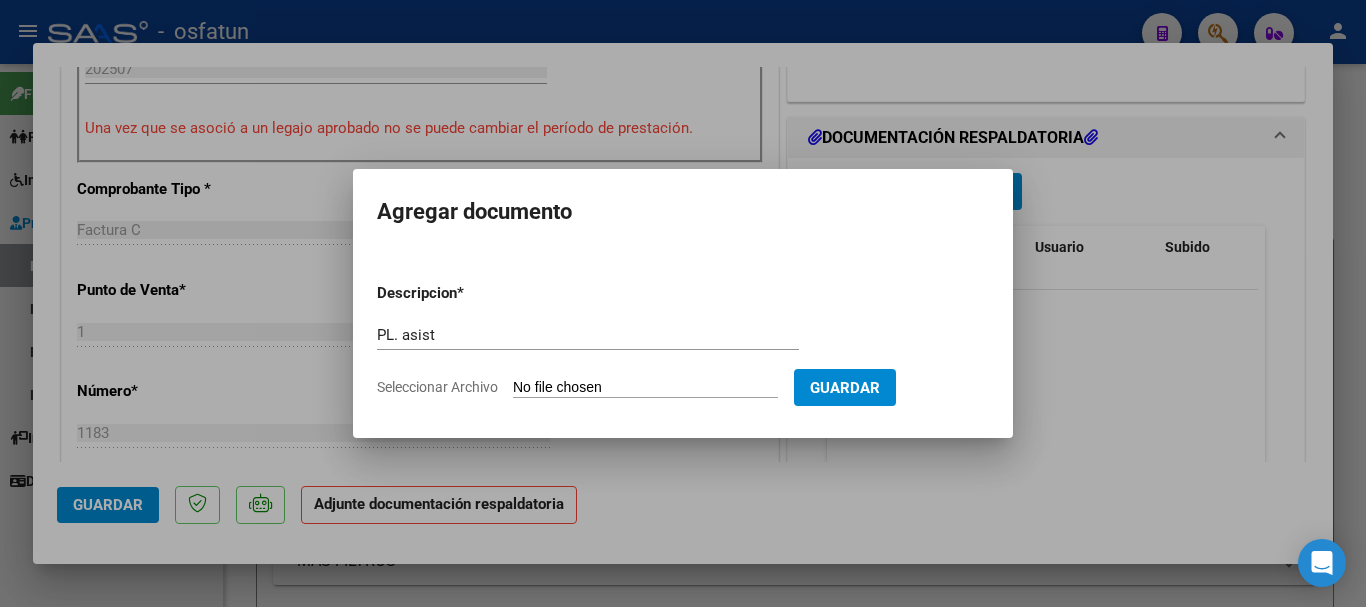 click on "Seleccionar Archivo" at bounding box center (645, 388) 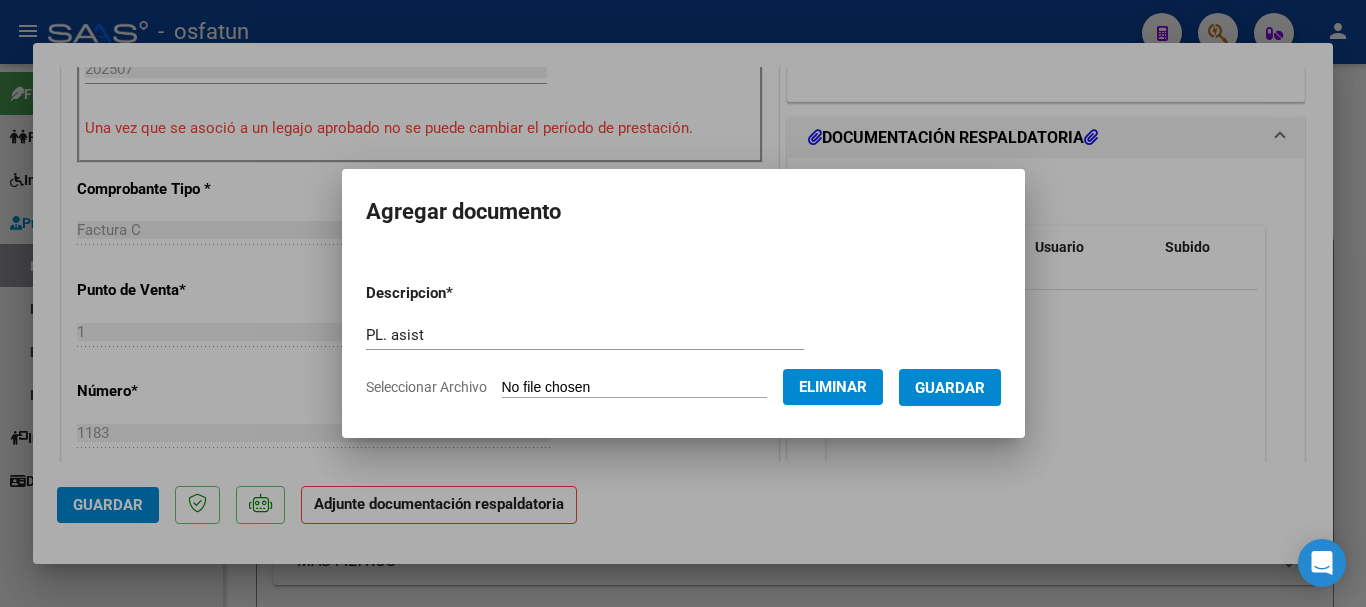 click on "Guardar" at bounding box center [950, 387] 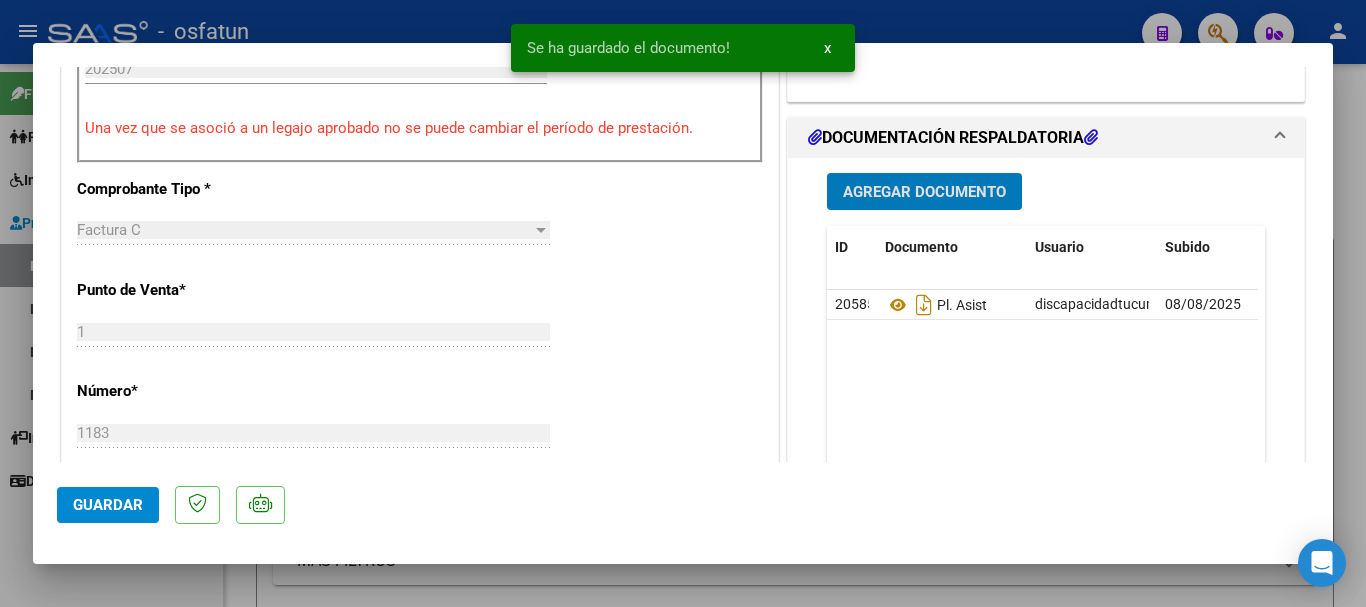 click on "Agregar Documento" at bounding box center [924, 192] 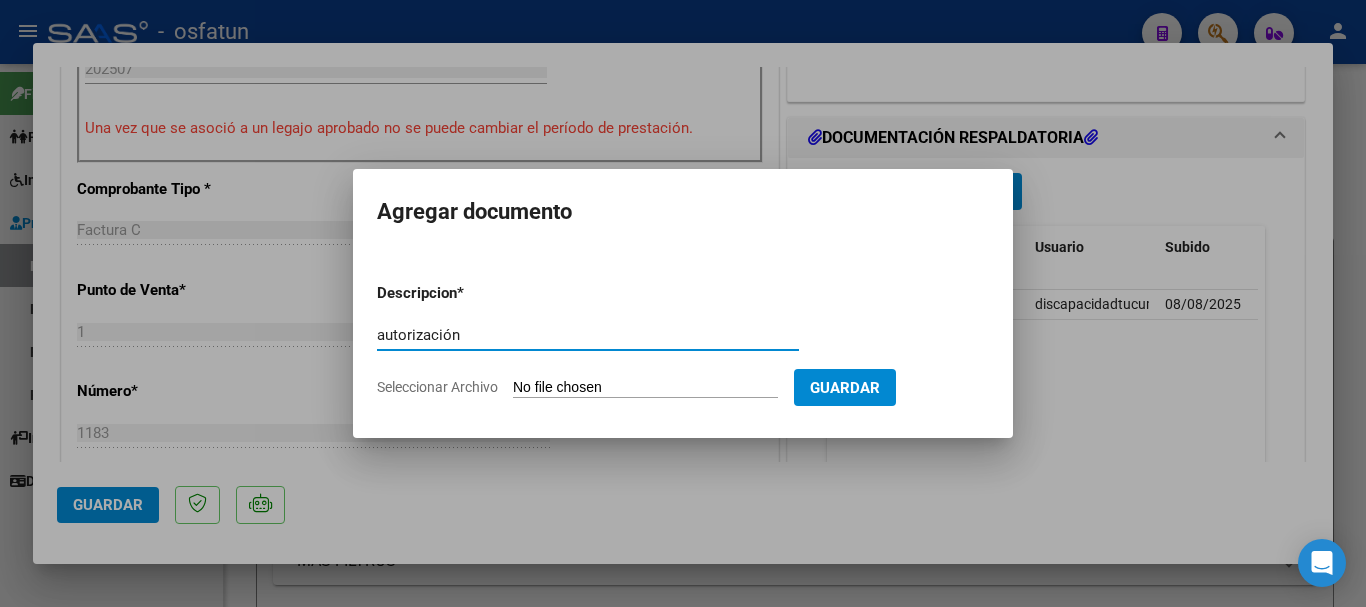type on "autorización" 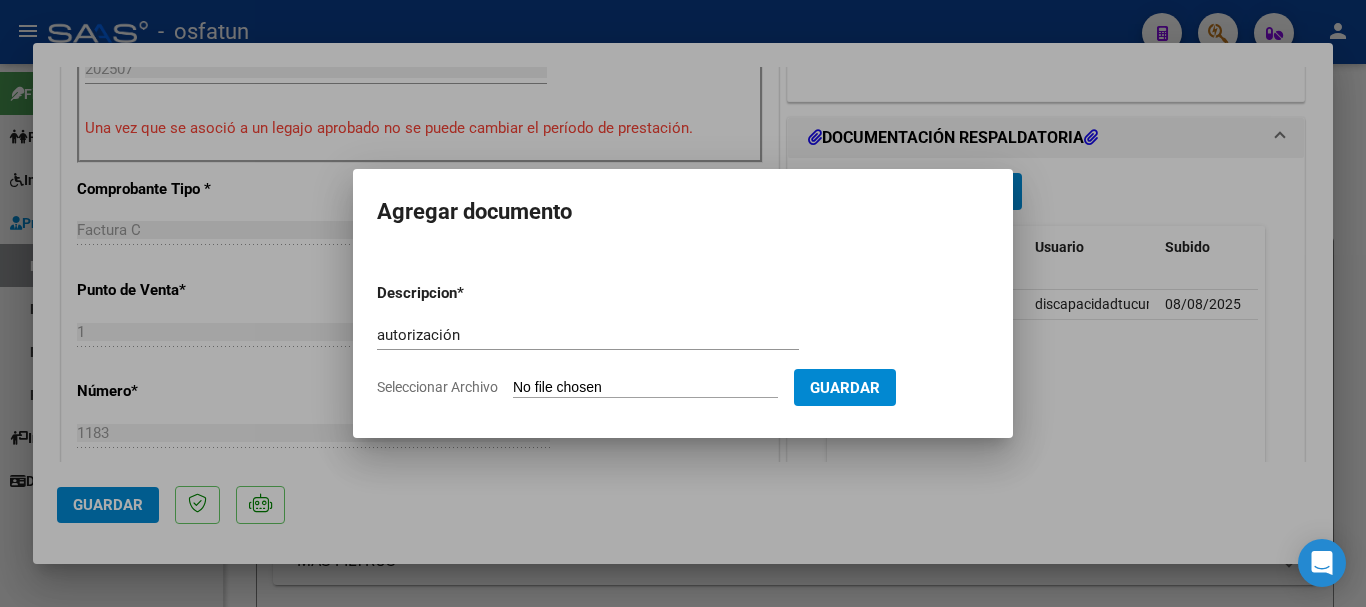 click on "Seleccionar Archivo" at bounding box center [645, 388] 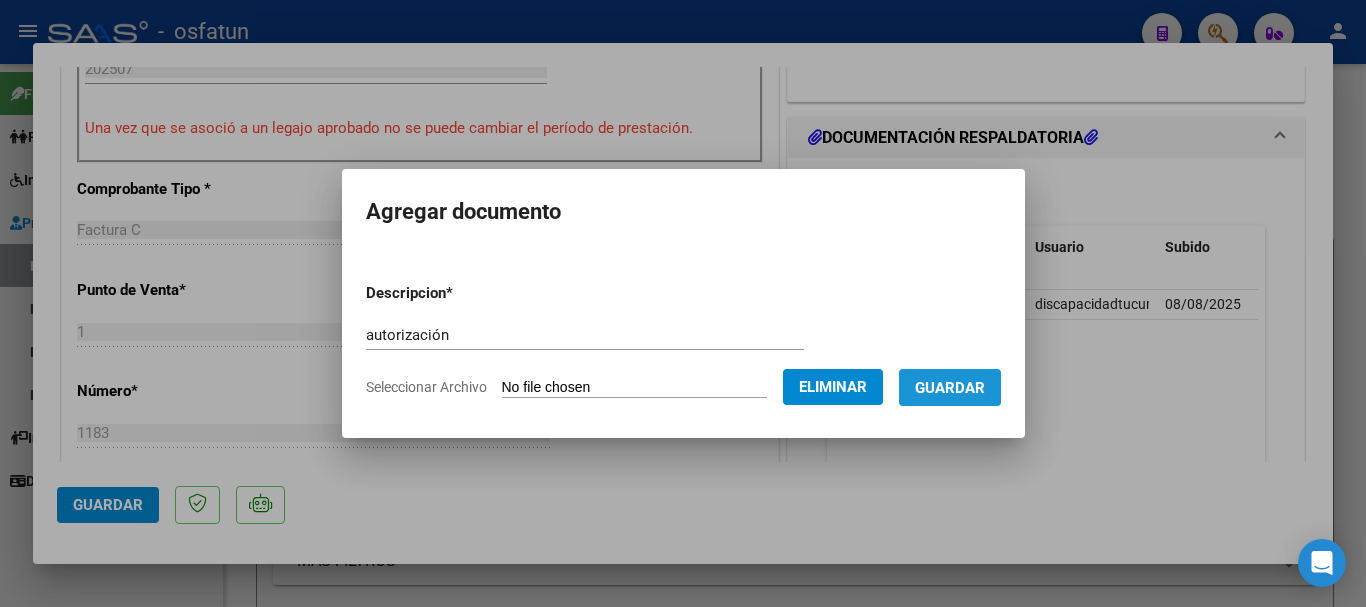 click on "Guardar" at bounding box center [950, 388] 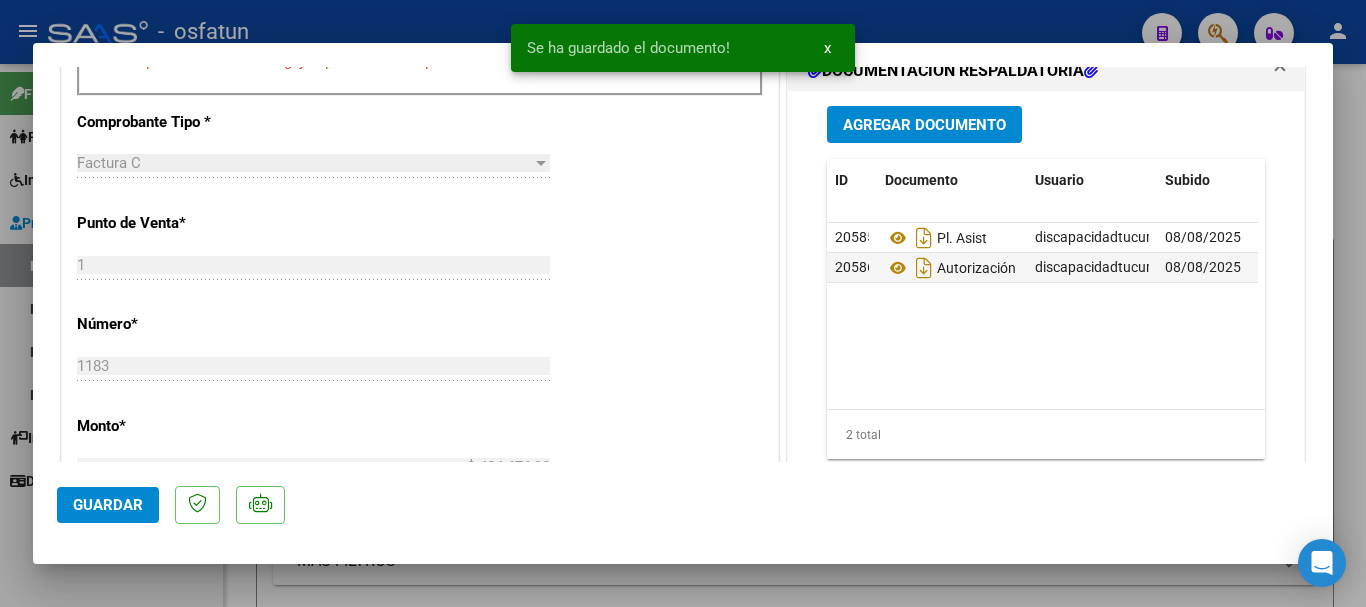 scroll, scrollTop: 1610, scrollLeft: 0, axis: vertical 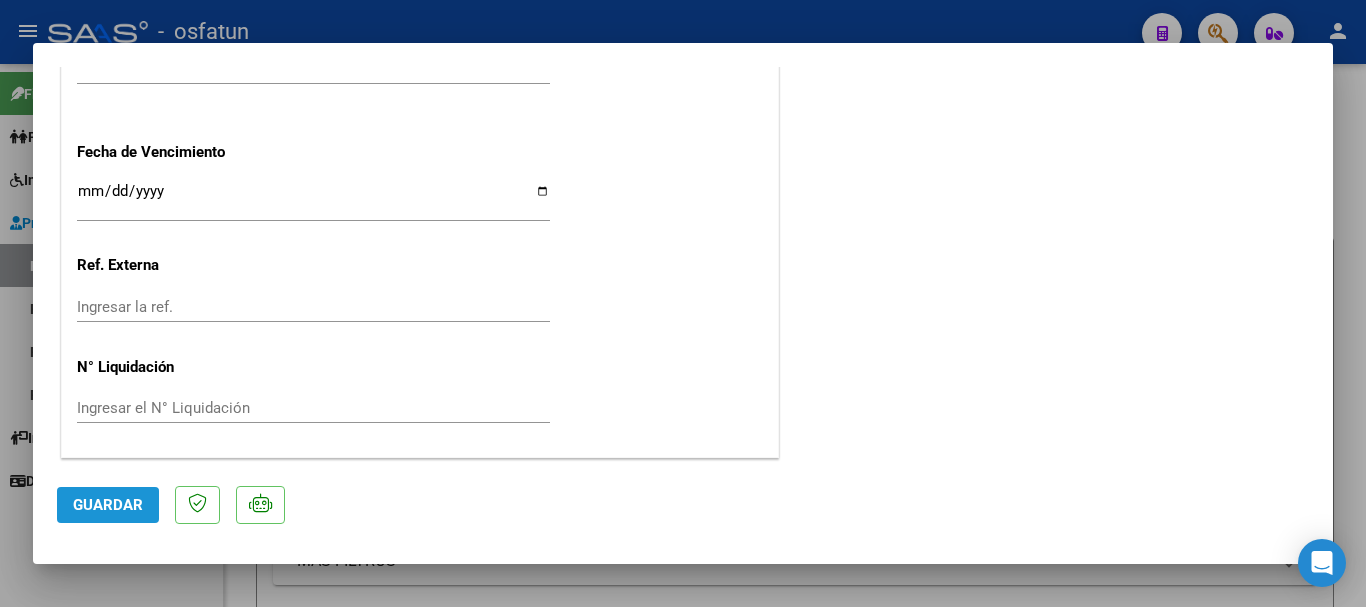 click on "Guardar" 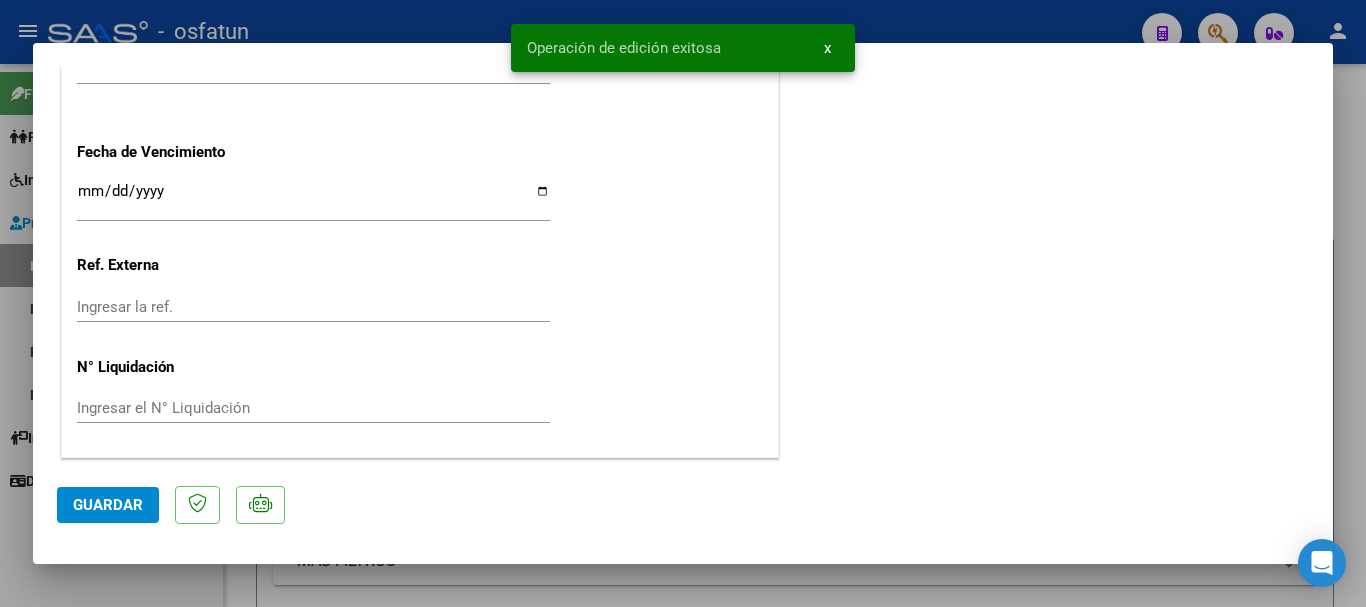click at bounding box center [683, 303] 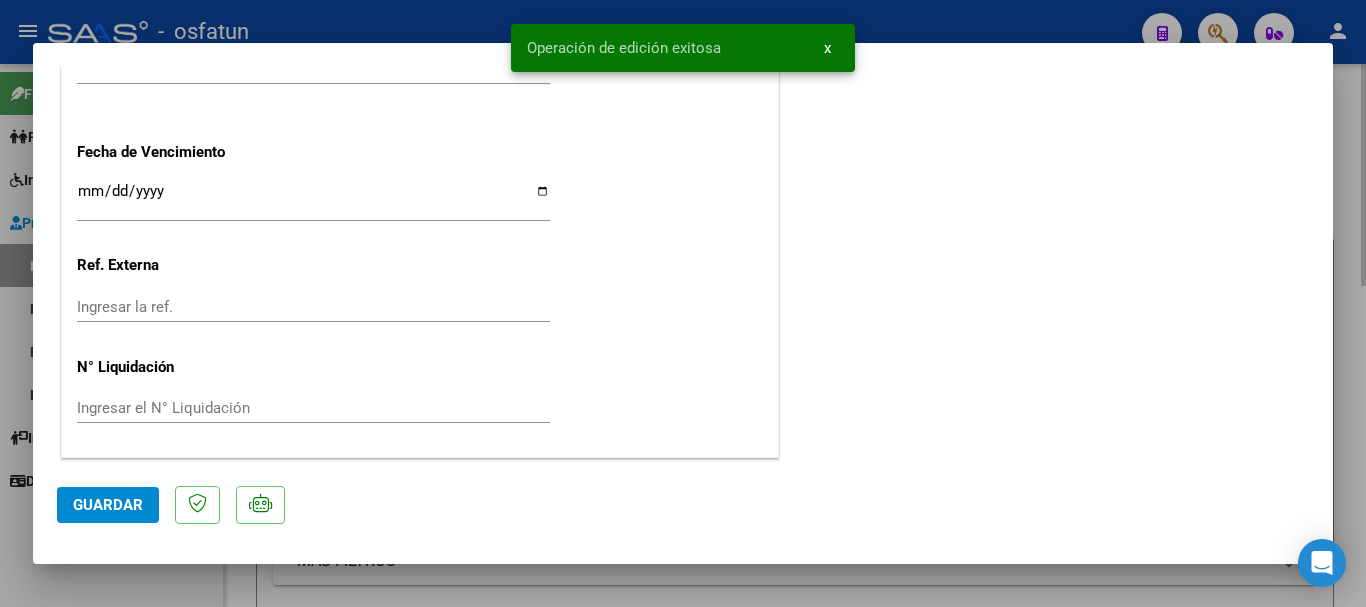 type 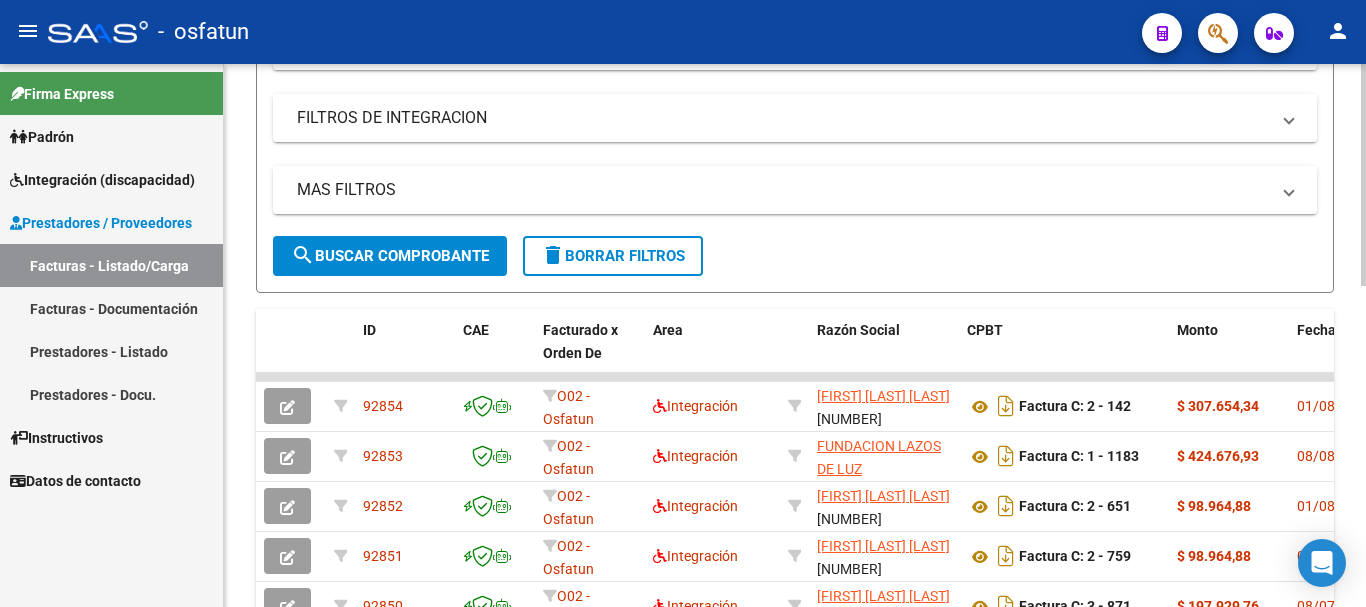 scroll, scrollTop: 420, scrollLeft: 0, axis: vertical 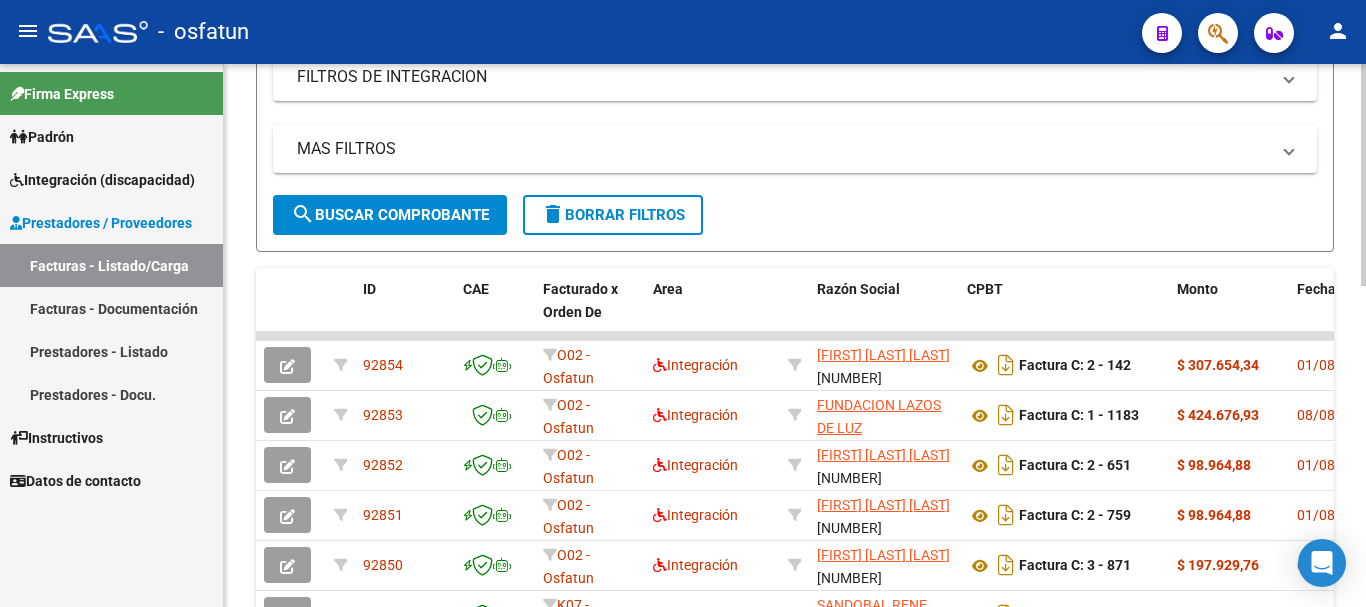 click 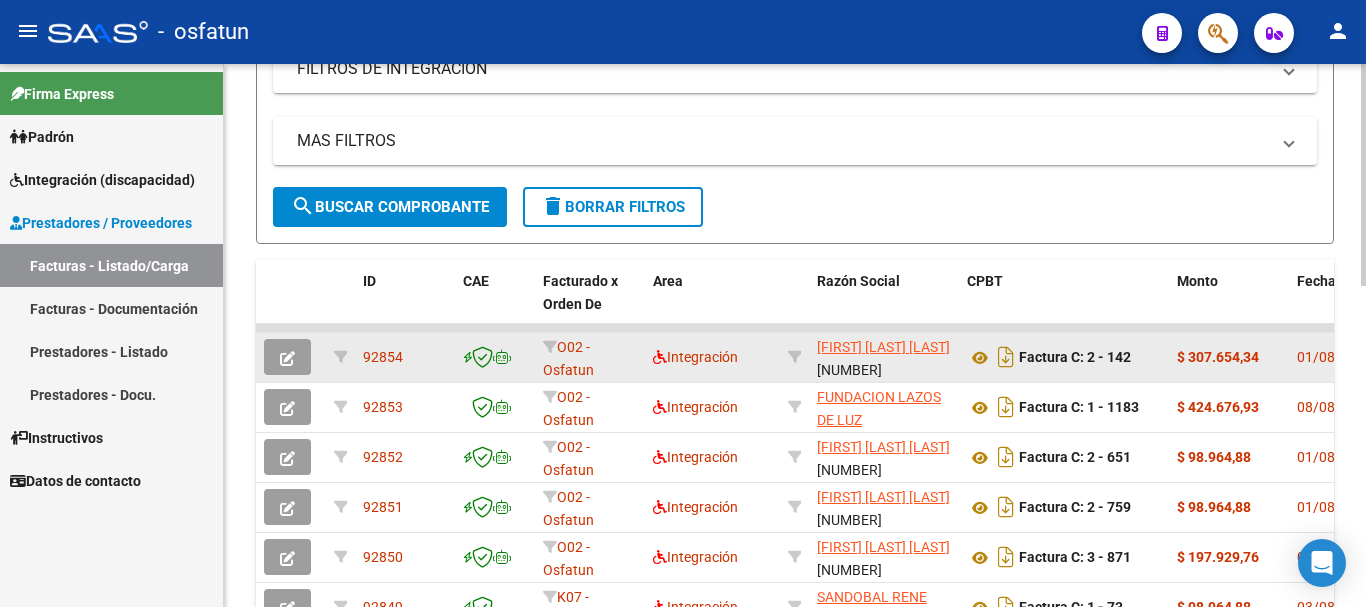 click 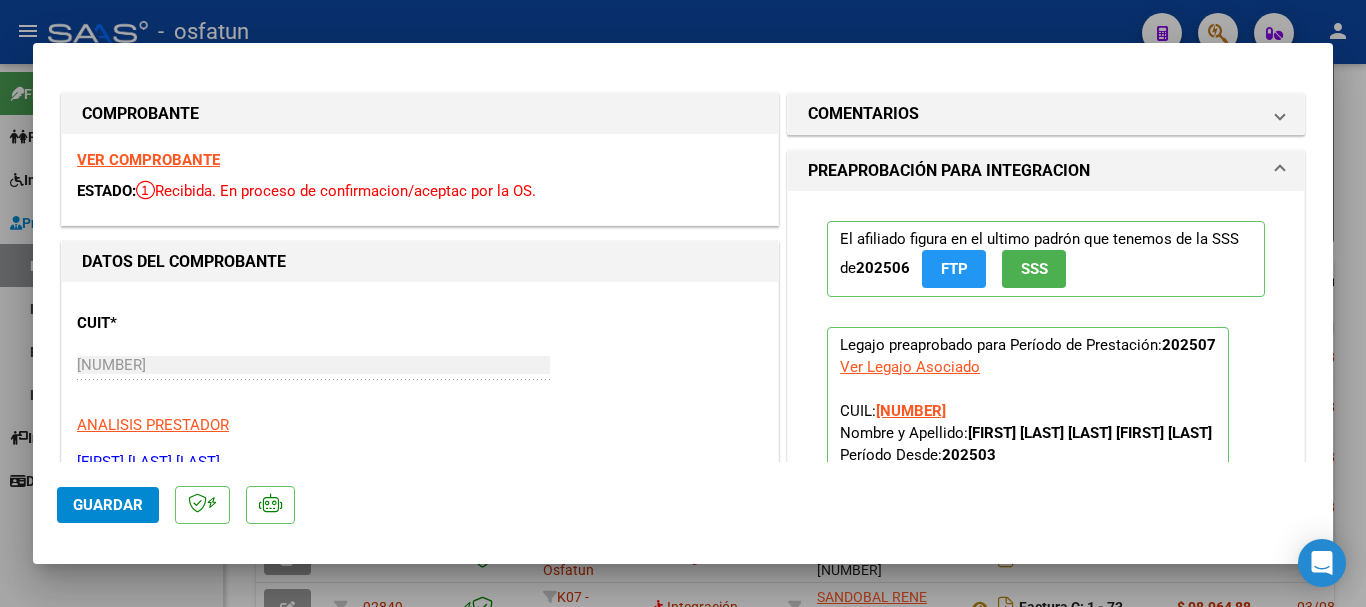 click on "Legajo preaprobado para Período de Prestación: [NUMBER] Ver Legajo Asociado CUIL: [NUMBER] Nombre y Apellido: [FIRST] [LAST] [LAST] [FIRST] [LAST] Período Desde: [NUMBER] Período Hasta: [NUMBER] Admite Dependencia: NO Comentario: MAESTRO DE APOYO save Quitar Legajo" at bounding box center (1028, 460) 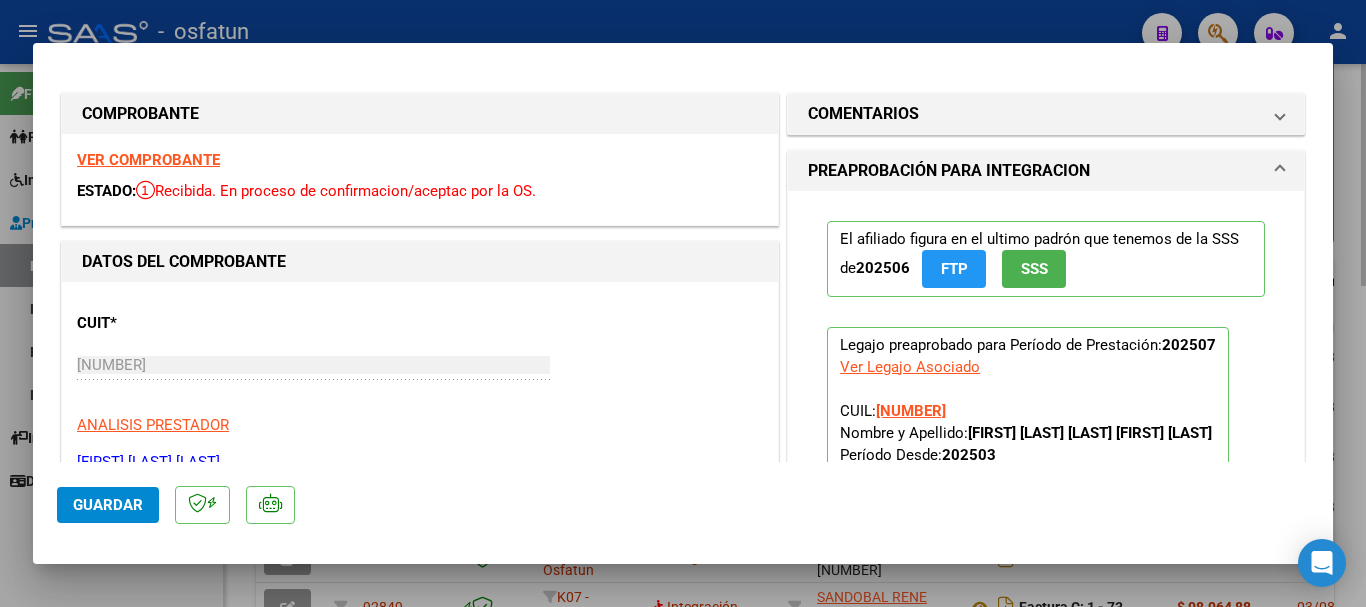 type 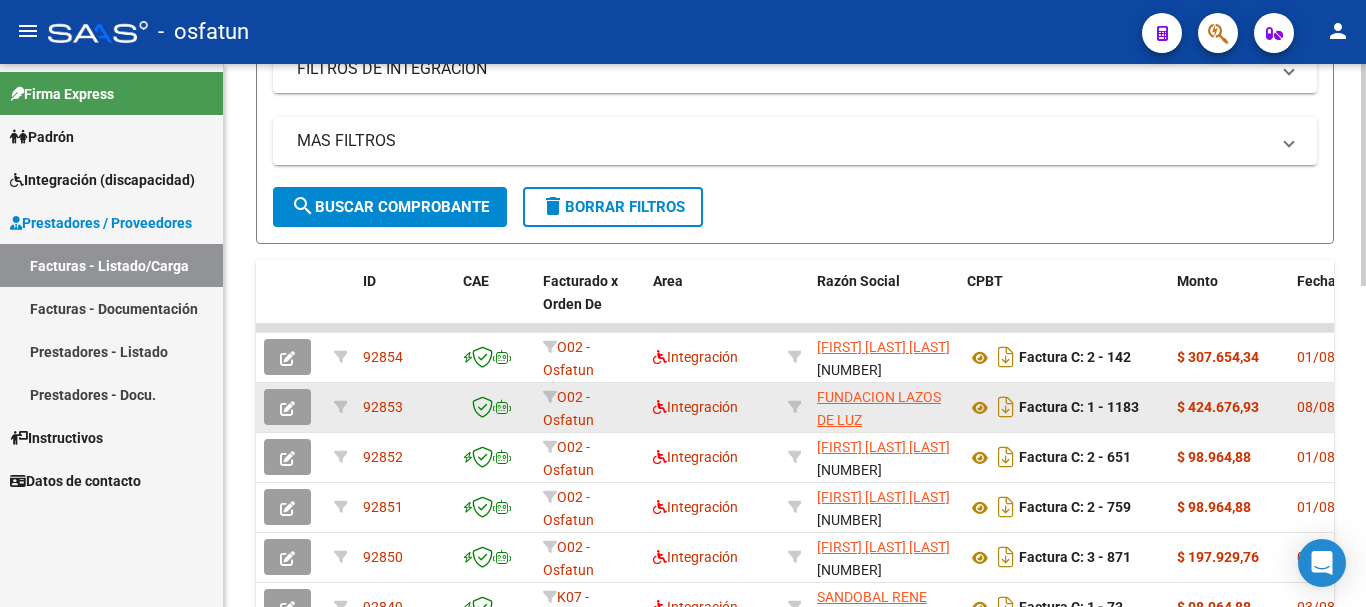 click 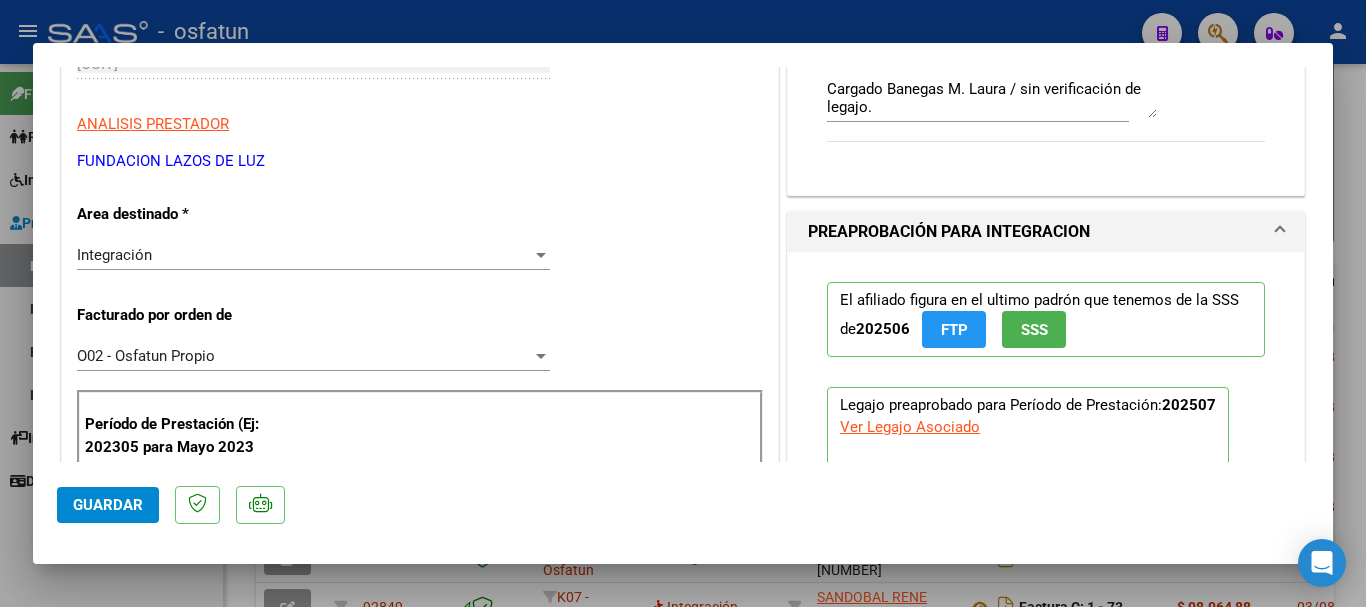 scroll, scrollTop: 494, scrollLeft: 0, axis: vertical 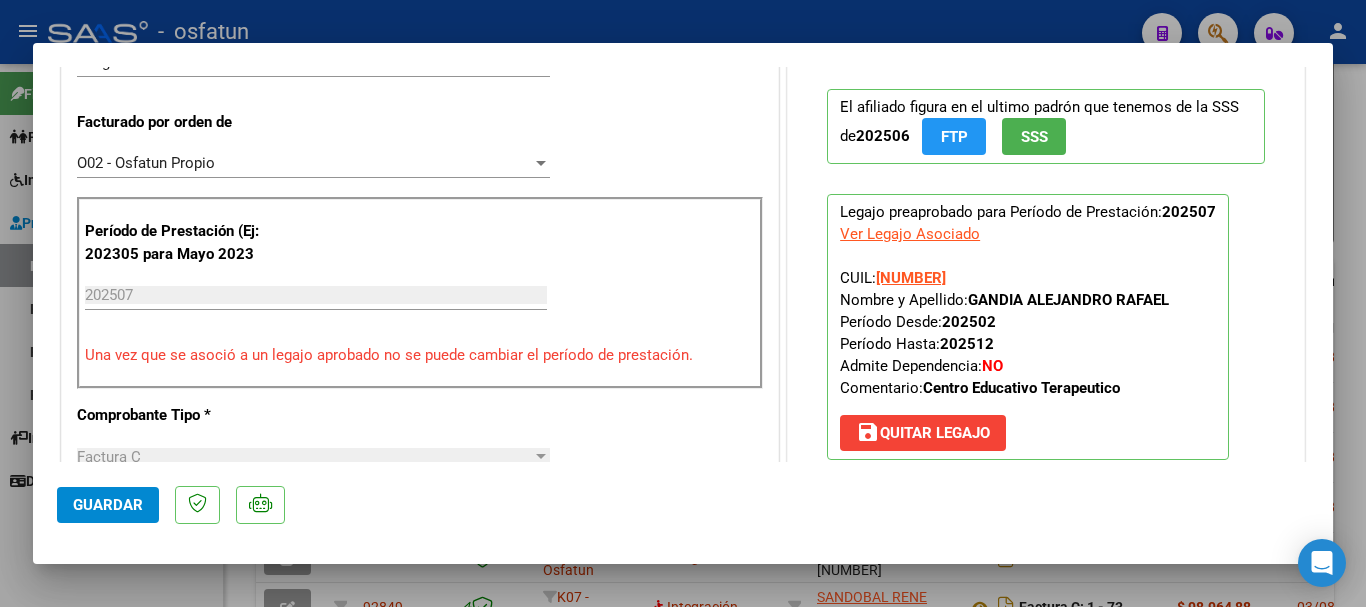 drag, startPoint x: 1182, startPoint y: 298, endPoint x: 961, endPoint y: 306, distance: 221.14474 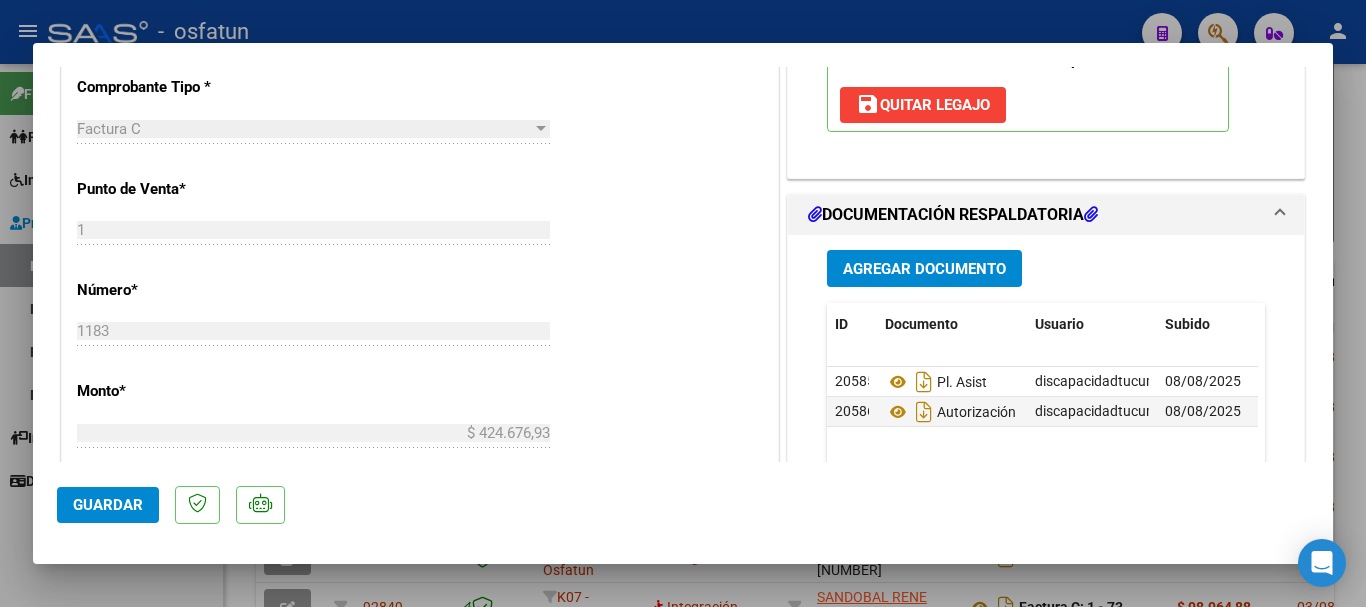 scroll, scrollTop: 838, scrollLeft: 0, axis: vertical 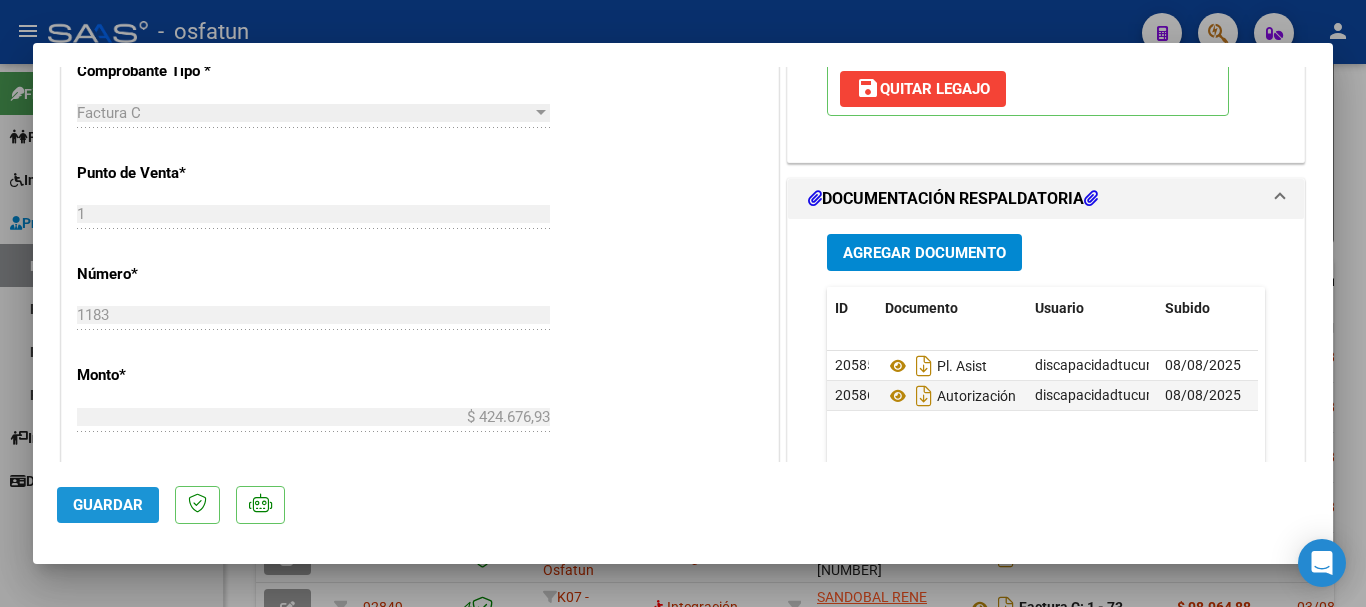 click on "Guardar" 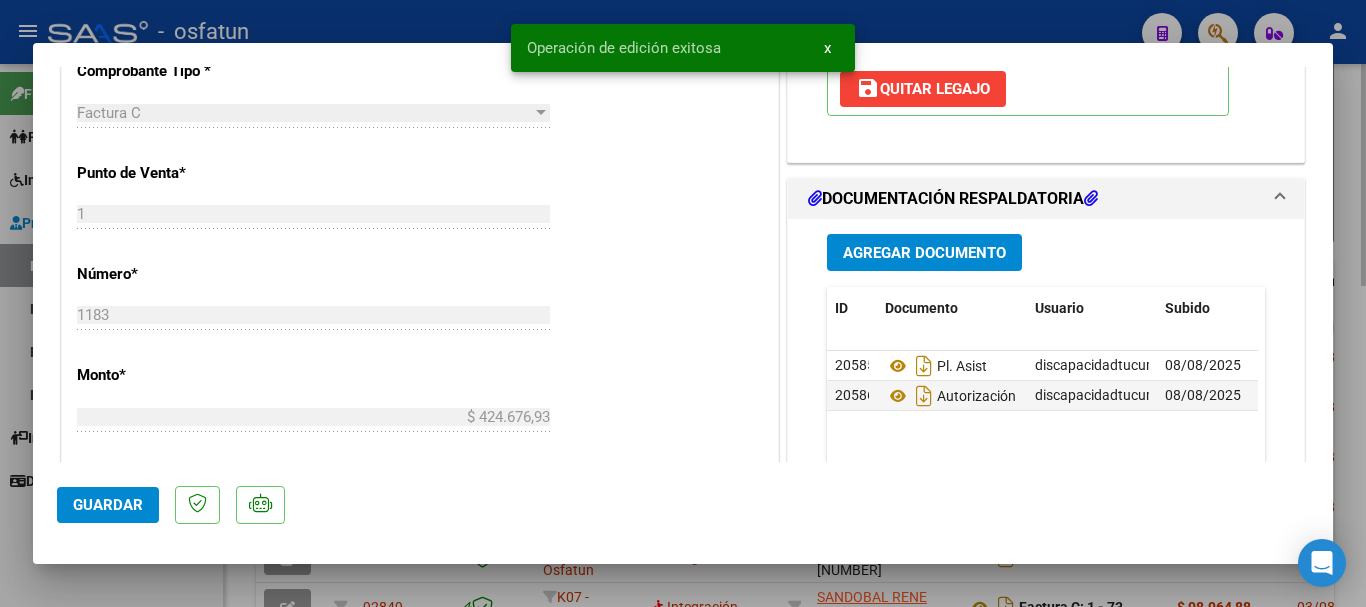 click at bounding box center (683, 303) 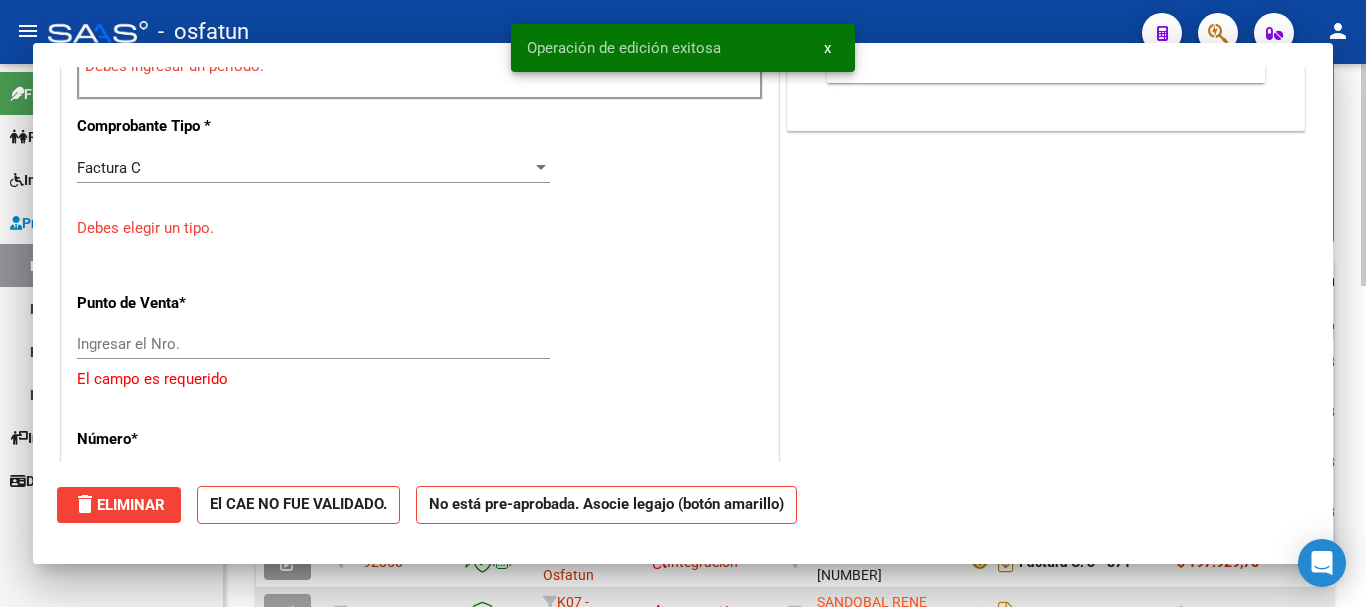 scroll, scrollTop: 0, scrollLeft: 0, axis: both 